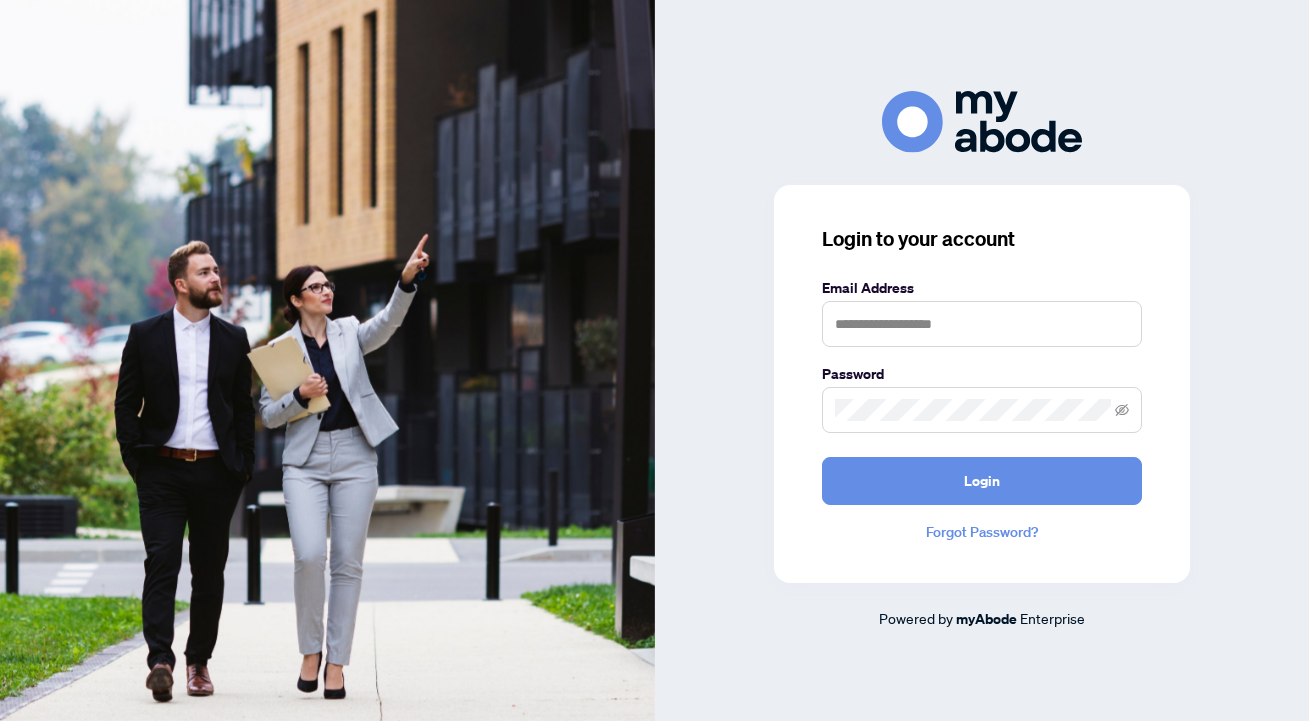 scroll, scrollTop: 0, scrollLeft: 0, axis: both 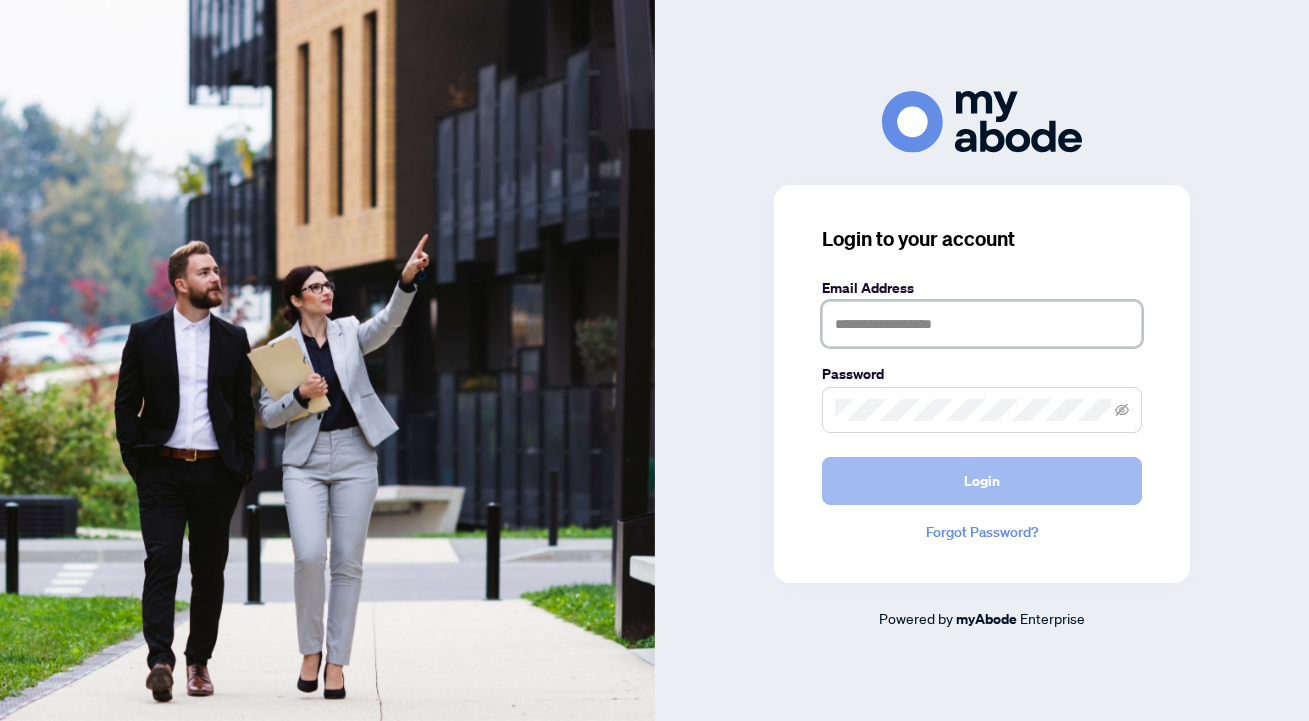 type on "**********" 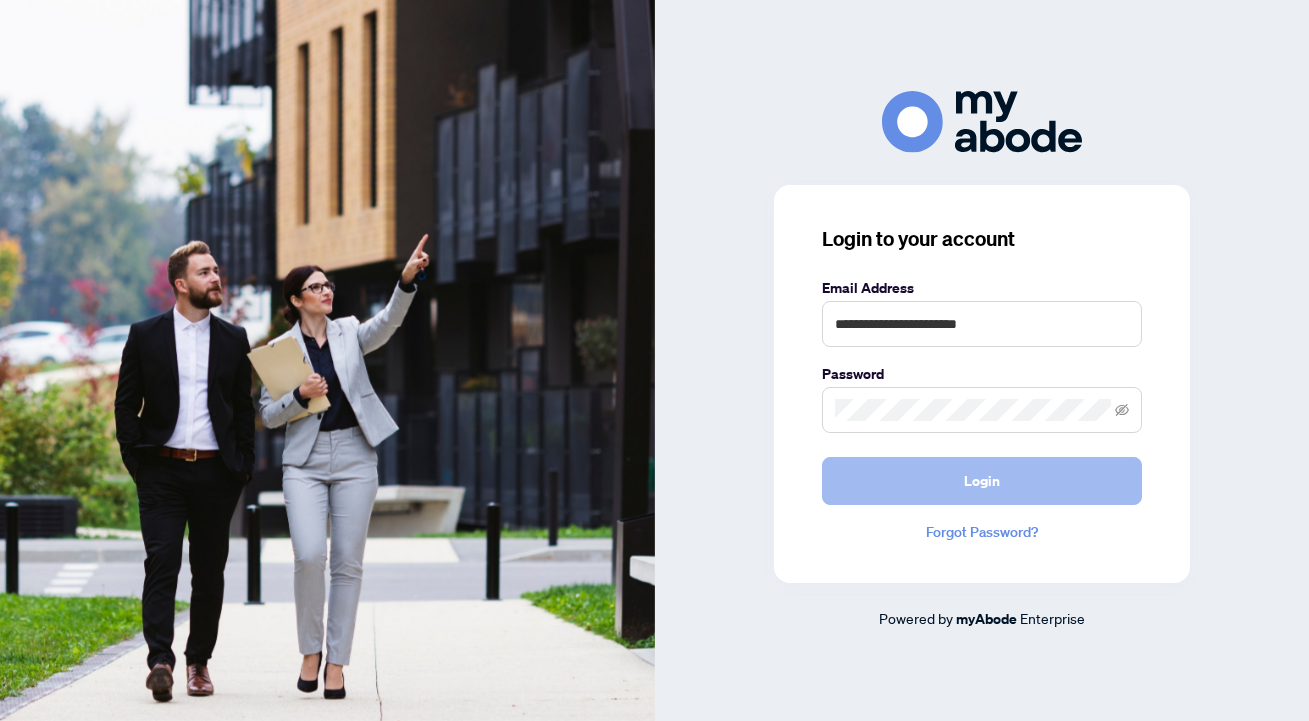 click on "Login" at bounding box center [982, 481] 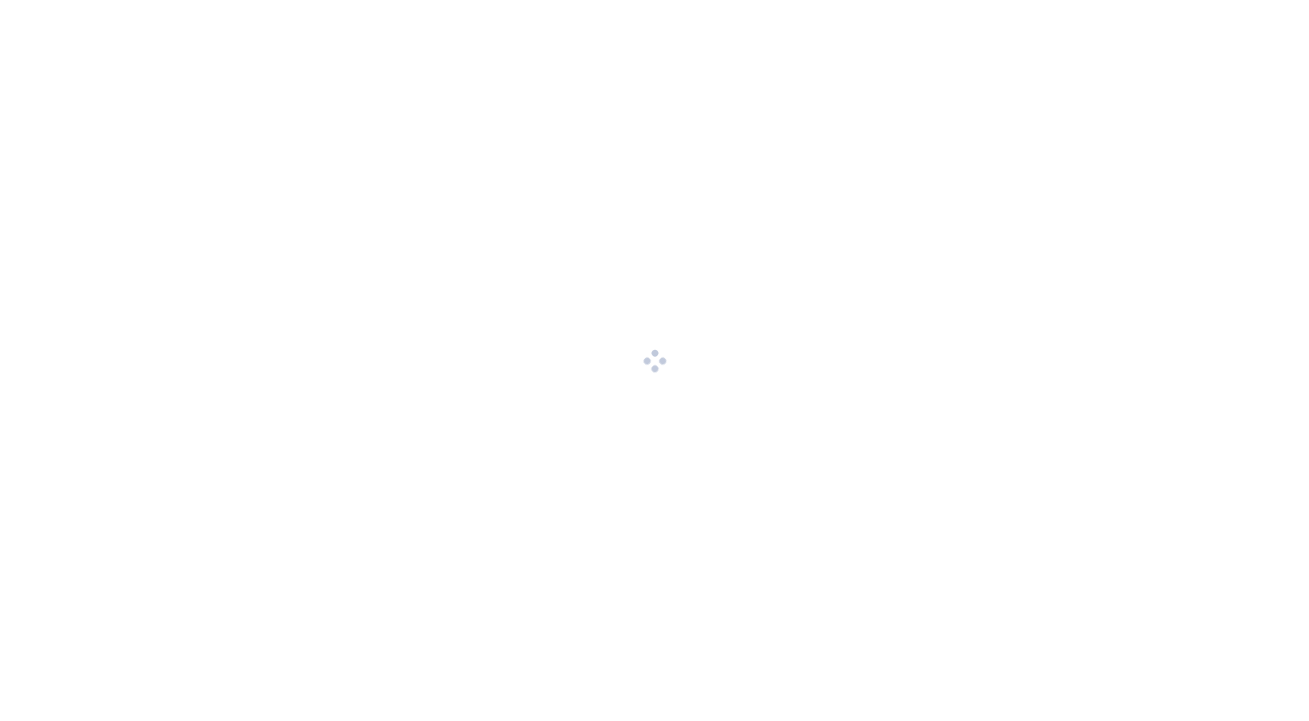 scroll, scrollTop: 0, scrollLeft: 0, axis: both 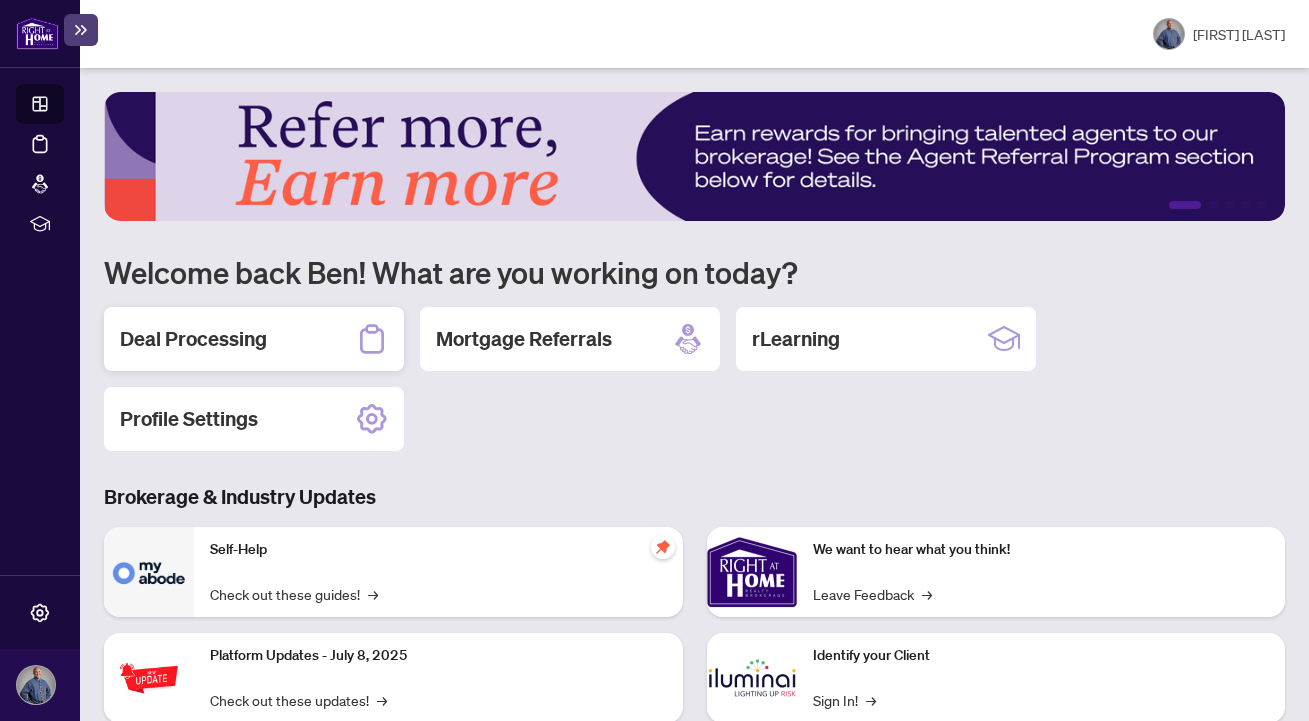 click on "Deal Processing" at bounding box center (254, 339) 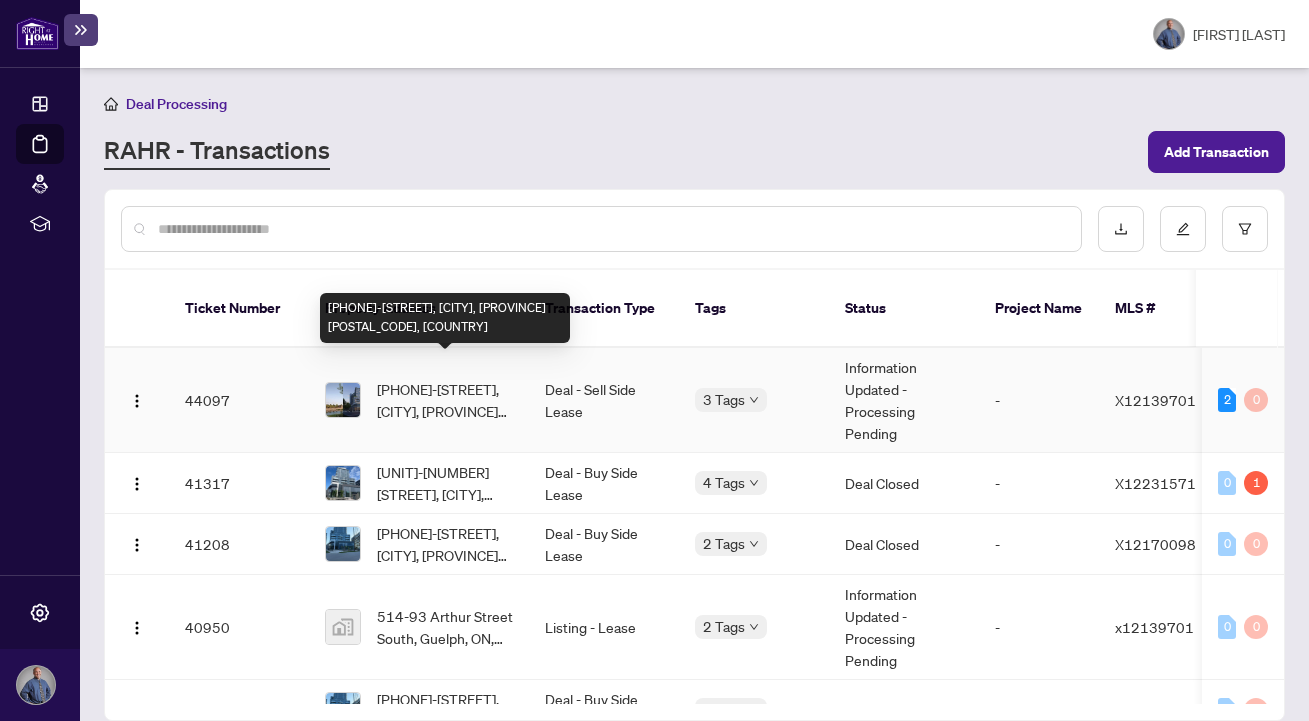 click on "[PHONE]-[STREET], [CITY], [PROVINCE] [POSTAL_CODE], [COUNTRY]" at bounding box center (445, 400) 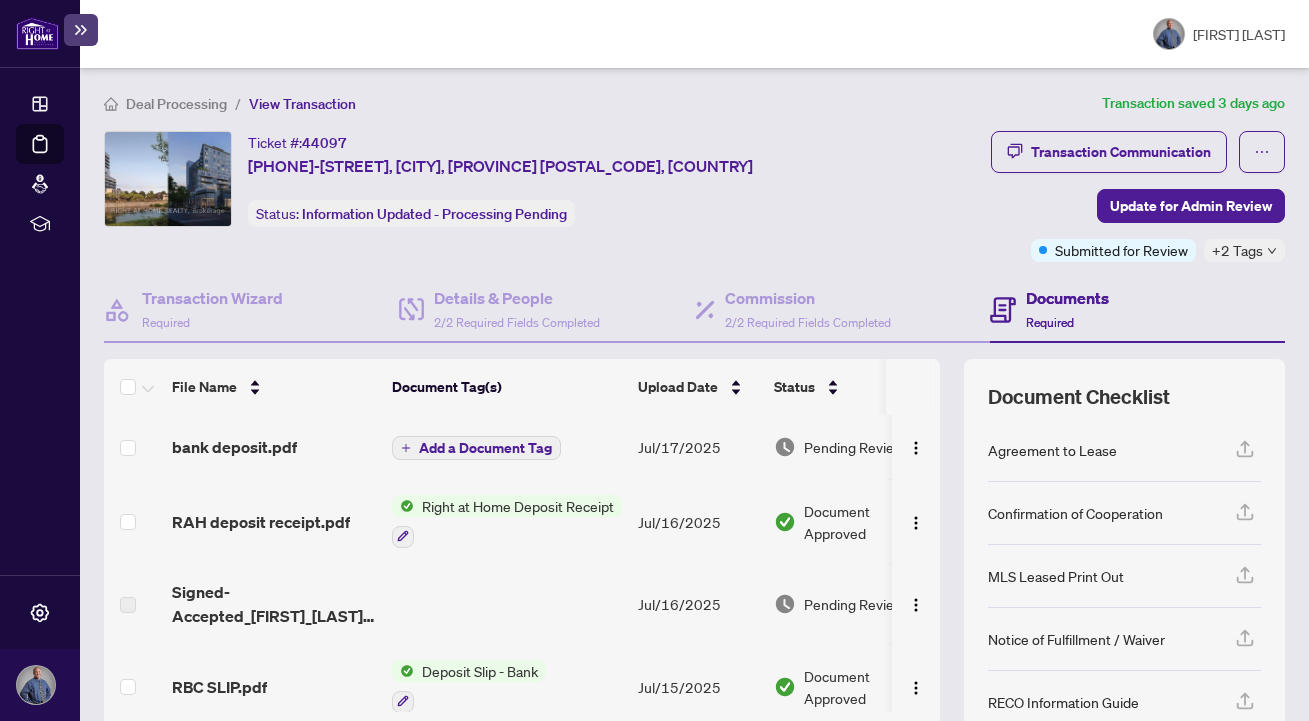 scroll, scrollTop: 21, scrollLeft: 0, axis: vertical 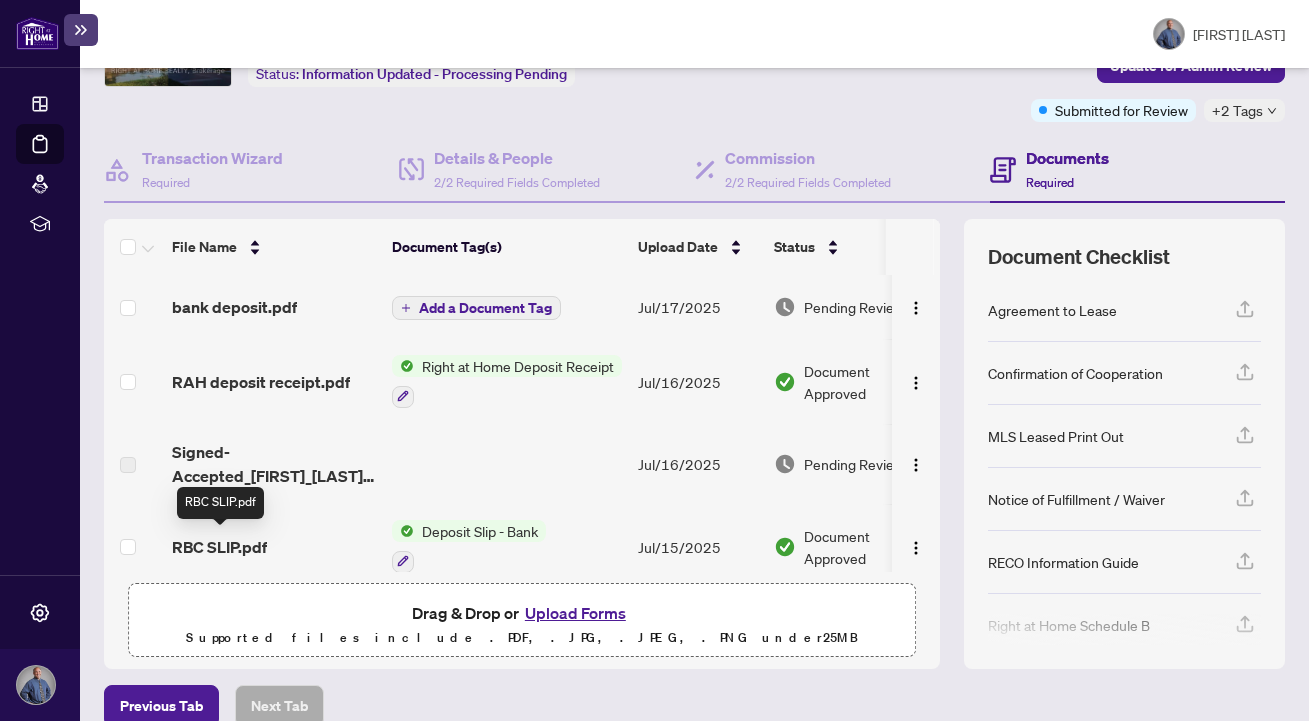 click on "RBC SLIP.pdf" at bounding box center (219, 547) 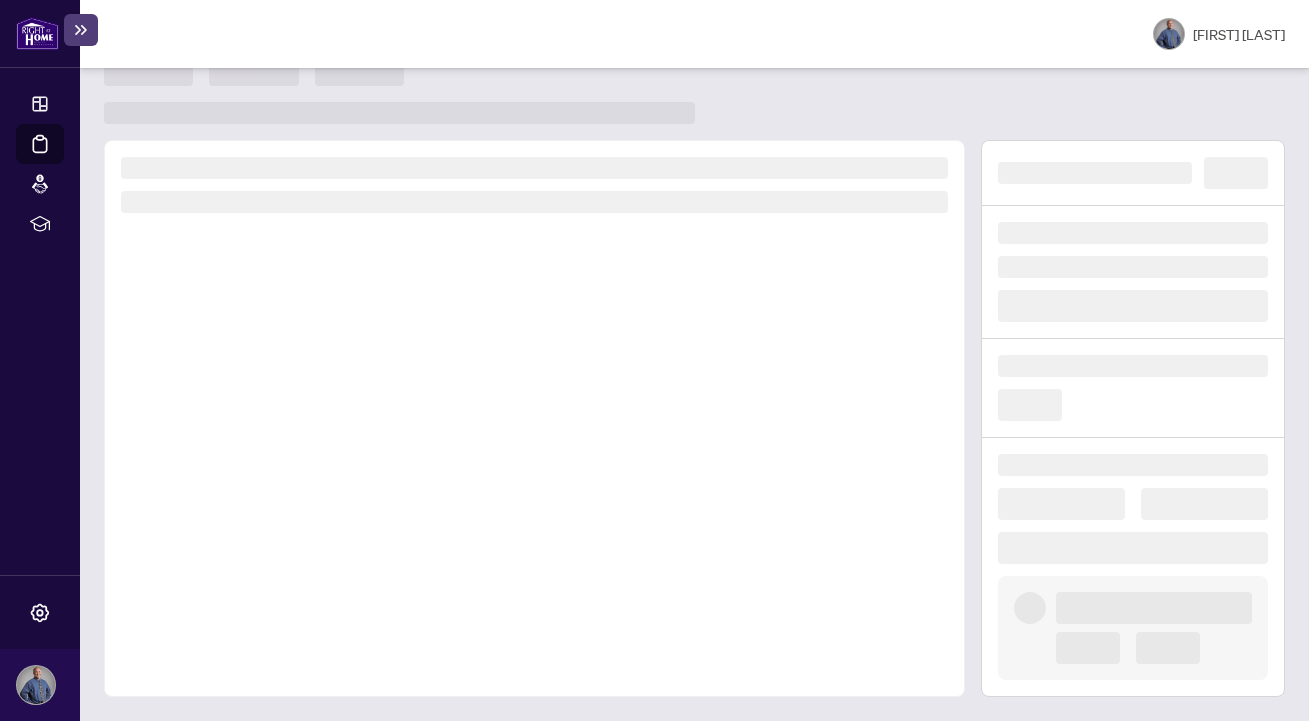 scroll, scrollTop: 0, scrollLeft: 0, axis: both 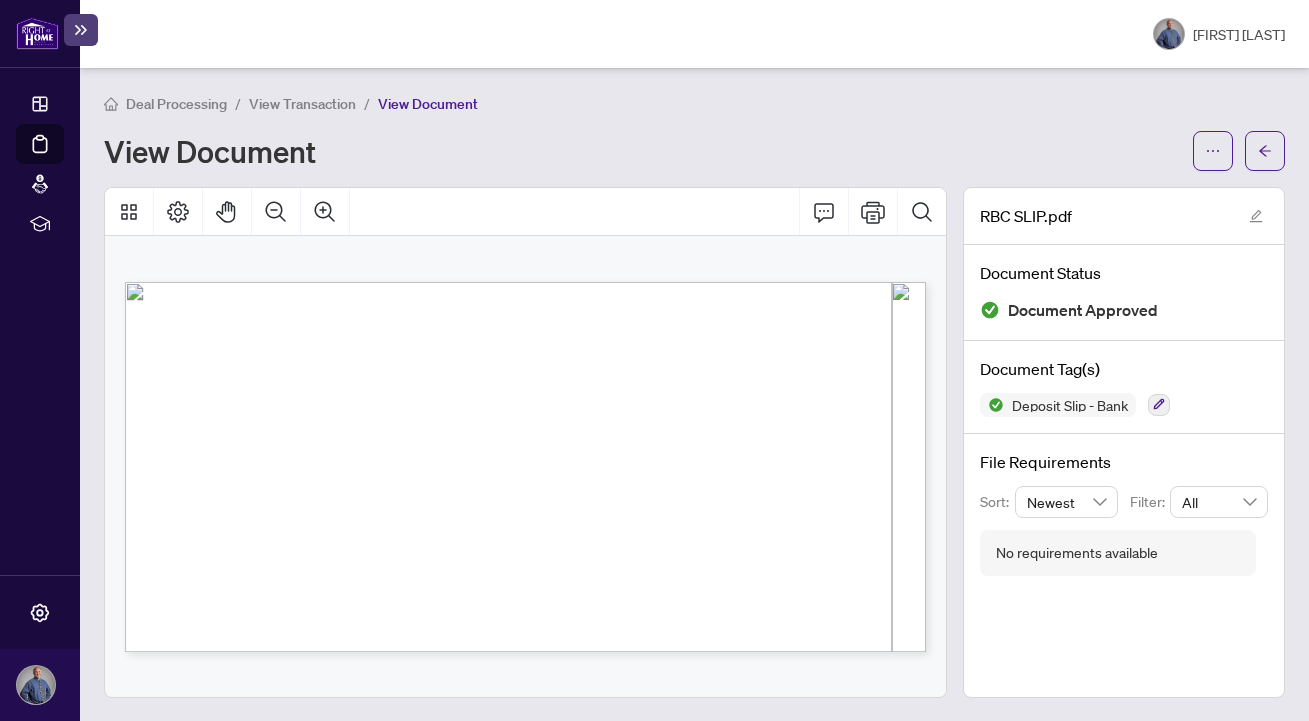 click on "Deal Processing" at bounding box center (176, 104) 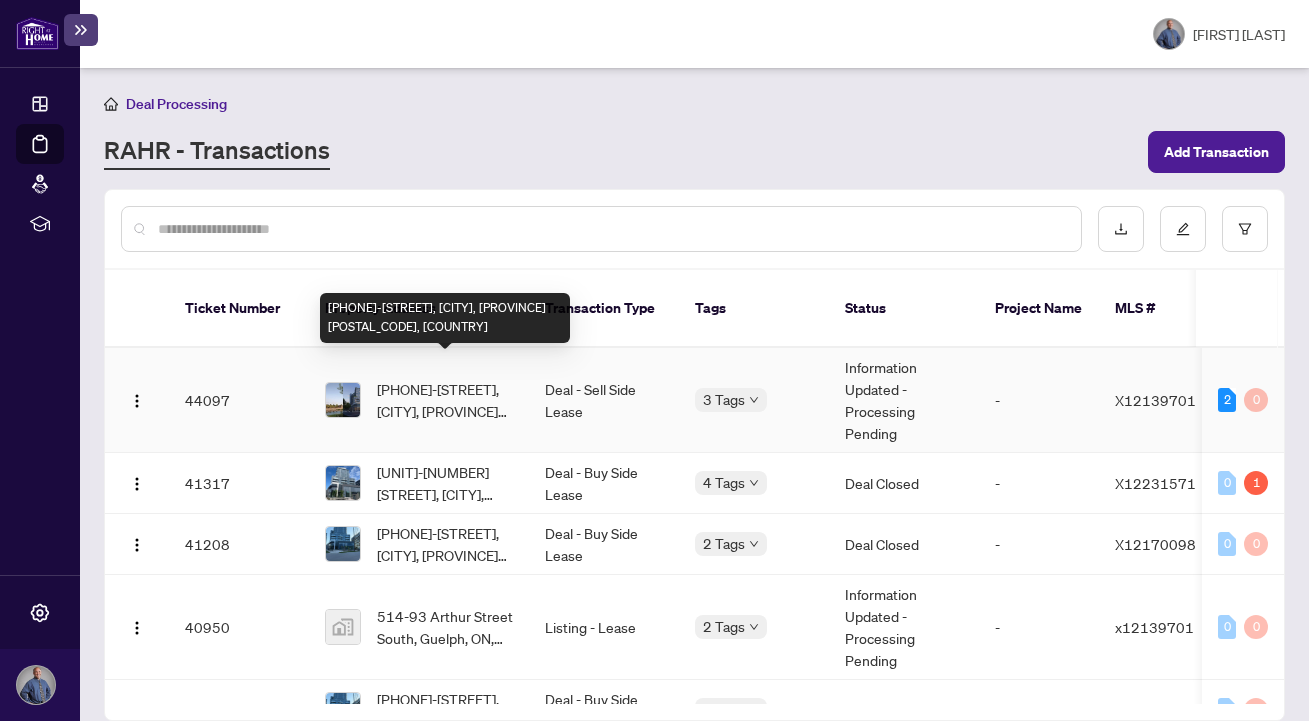 click on "[PHONE]-[STREET], [CITY], [PROVINCE] [POSTAL_CODE], [COUNTRY]" at bounding box center (445, 400) 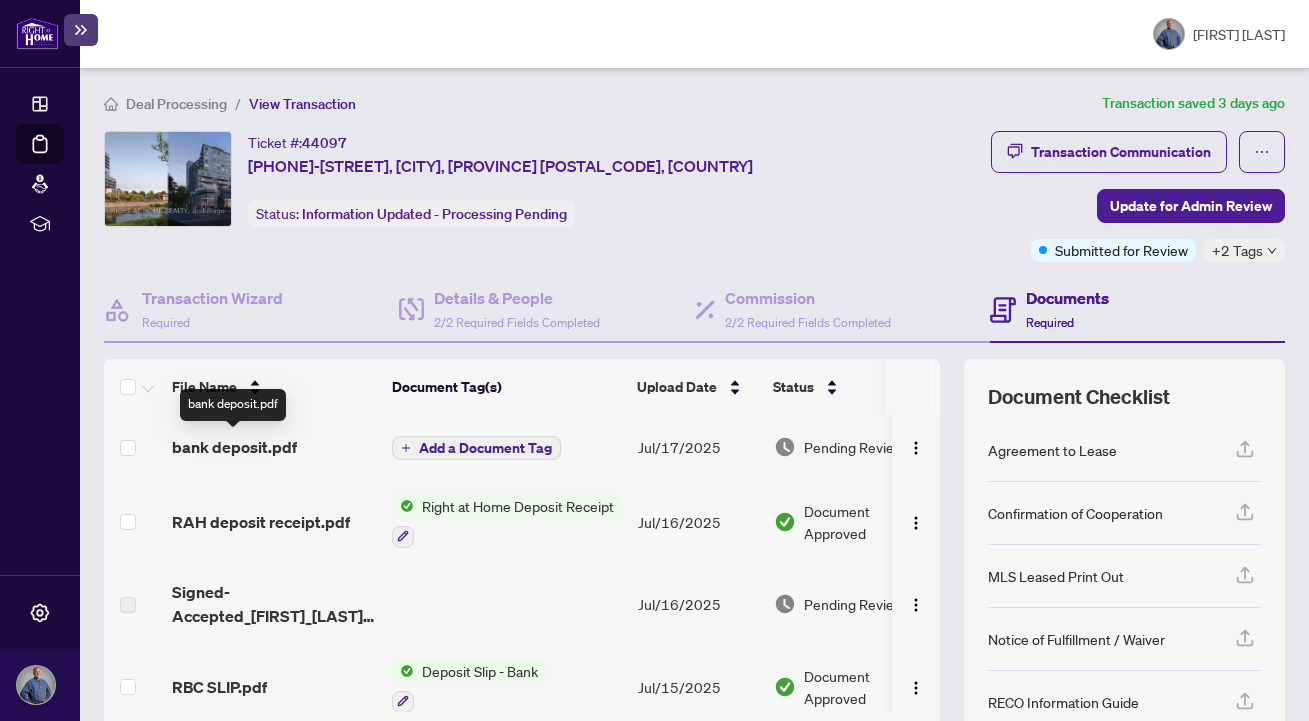click on "bank deposit.pdf" at bounding box center (234, 447) 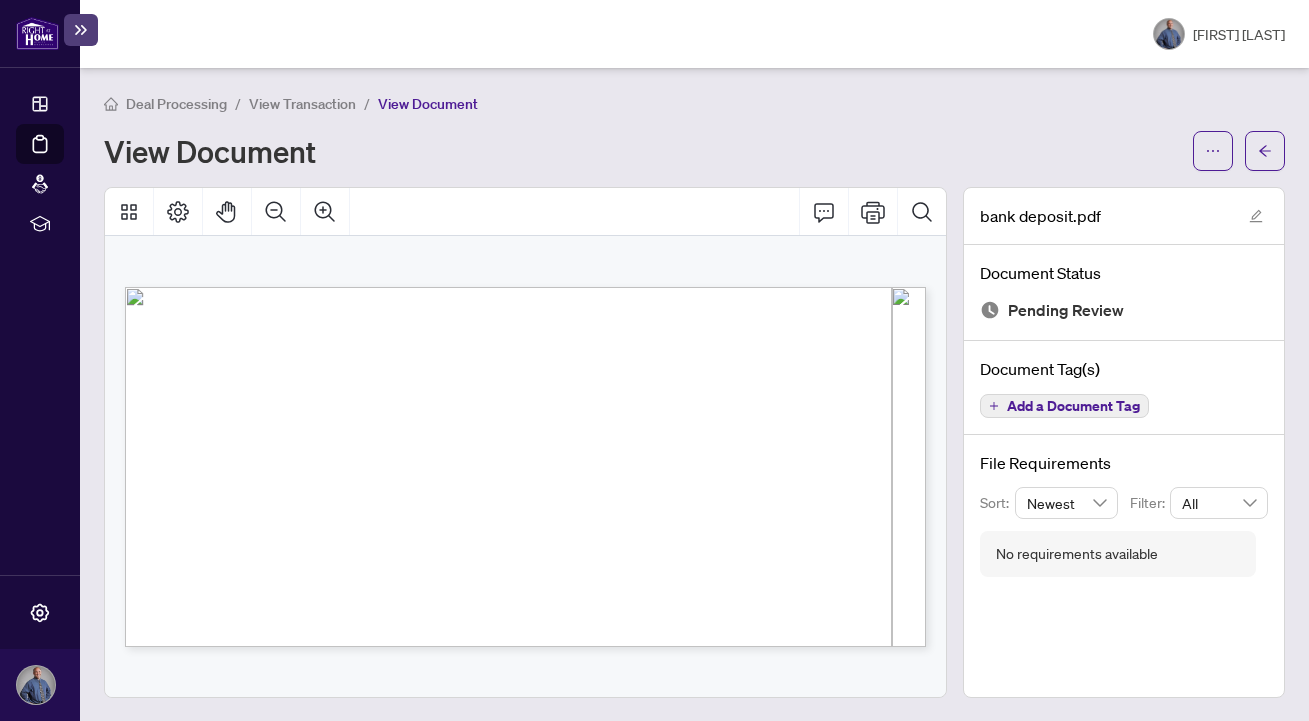 click on "View Transaction" at bounding box center [302, 104] 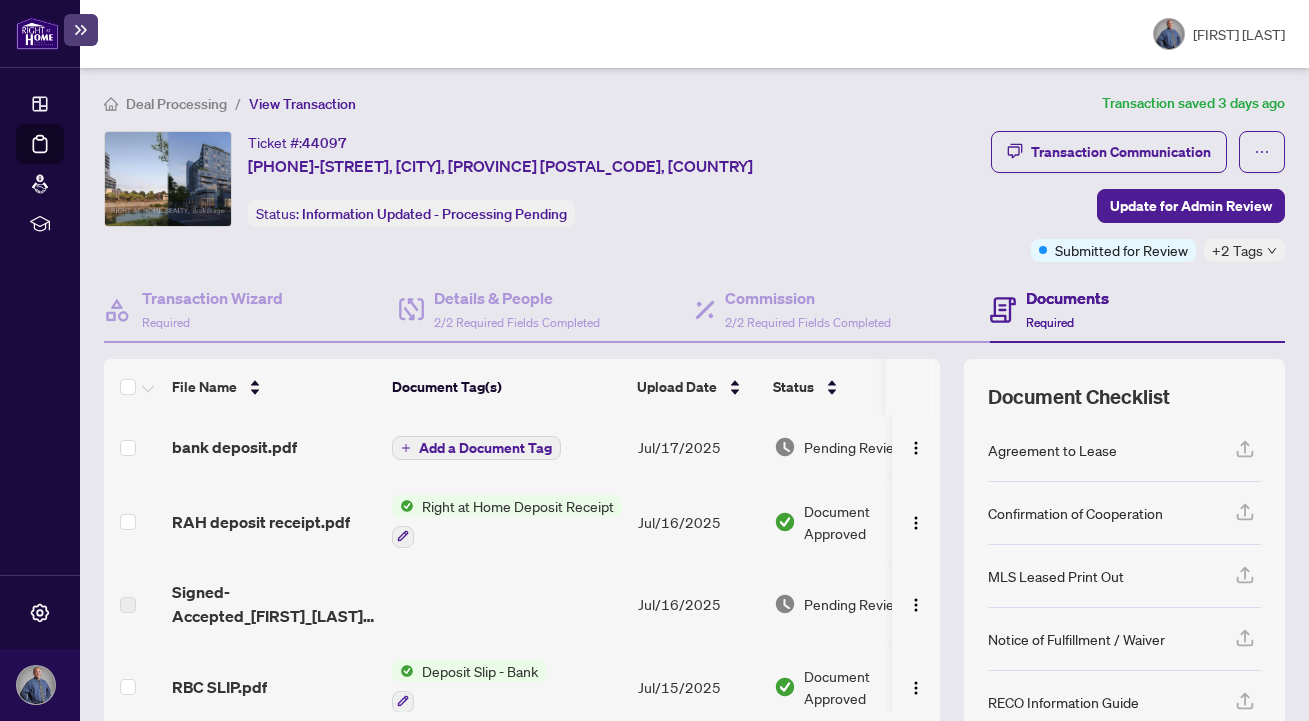 click on "Deal Processing" at bounding box center (176, 104) 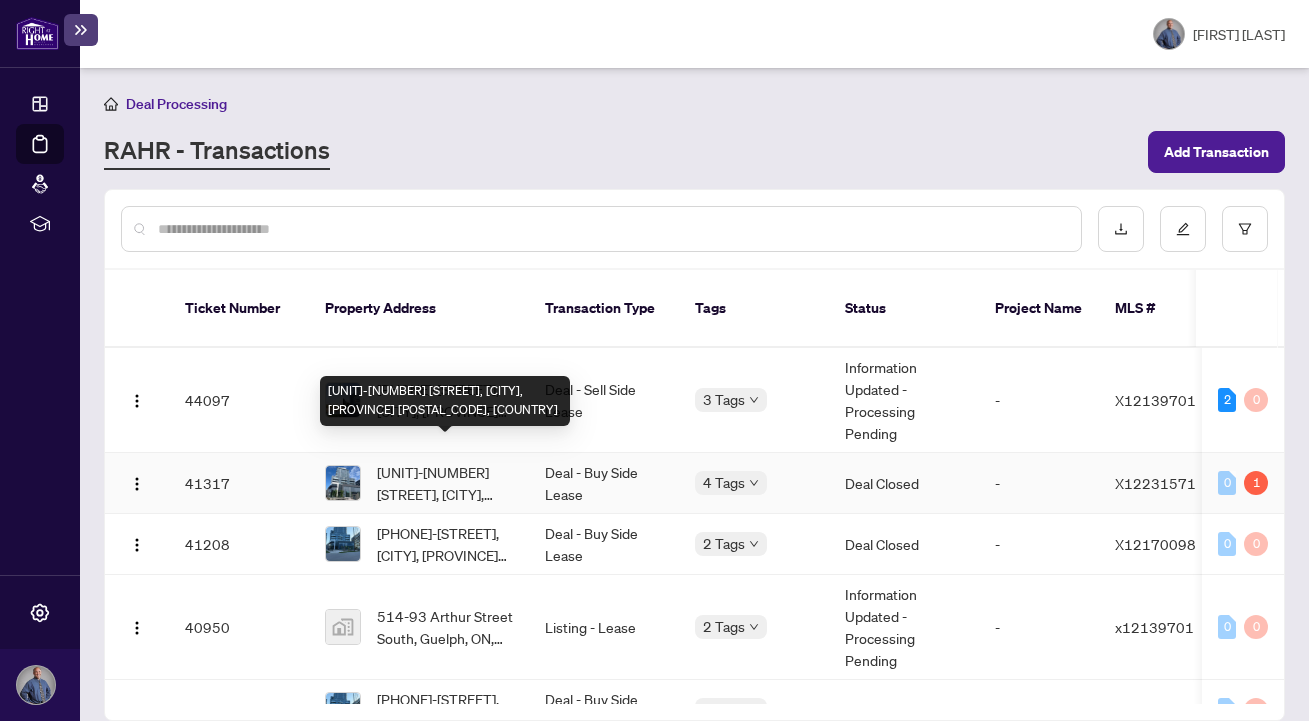 click on "[UNIT]-[NUMBER] [STREET], [CITY], [PROVINCE] [POSTAL_CODE], [COUNTRY]" at bounding box center (445, 483) 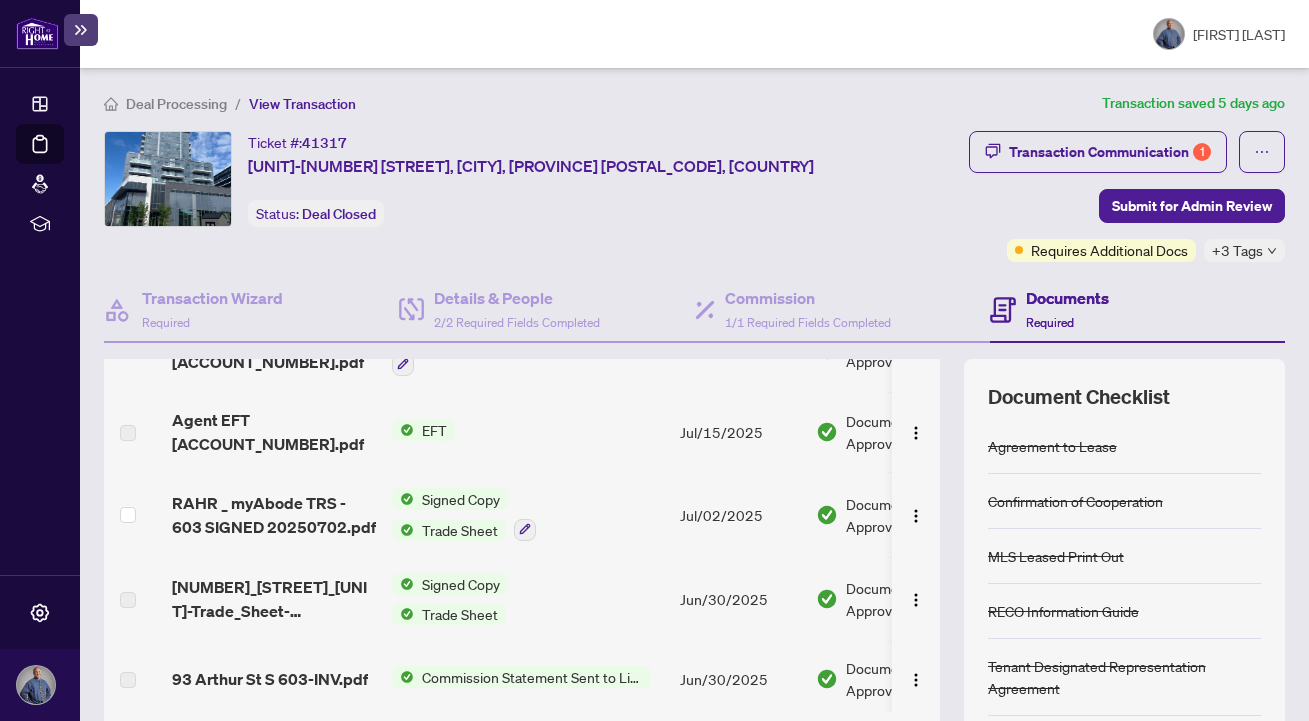 scroll, scrollTop: 82, scrollLeft: 0, axis: vertical 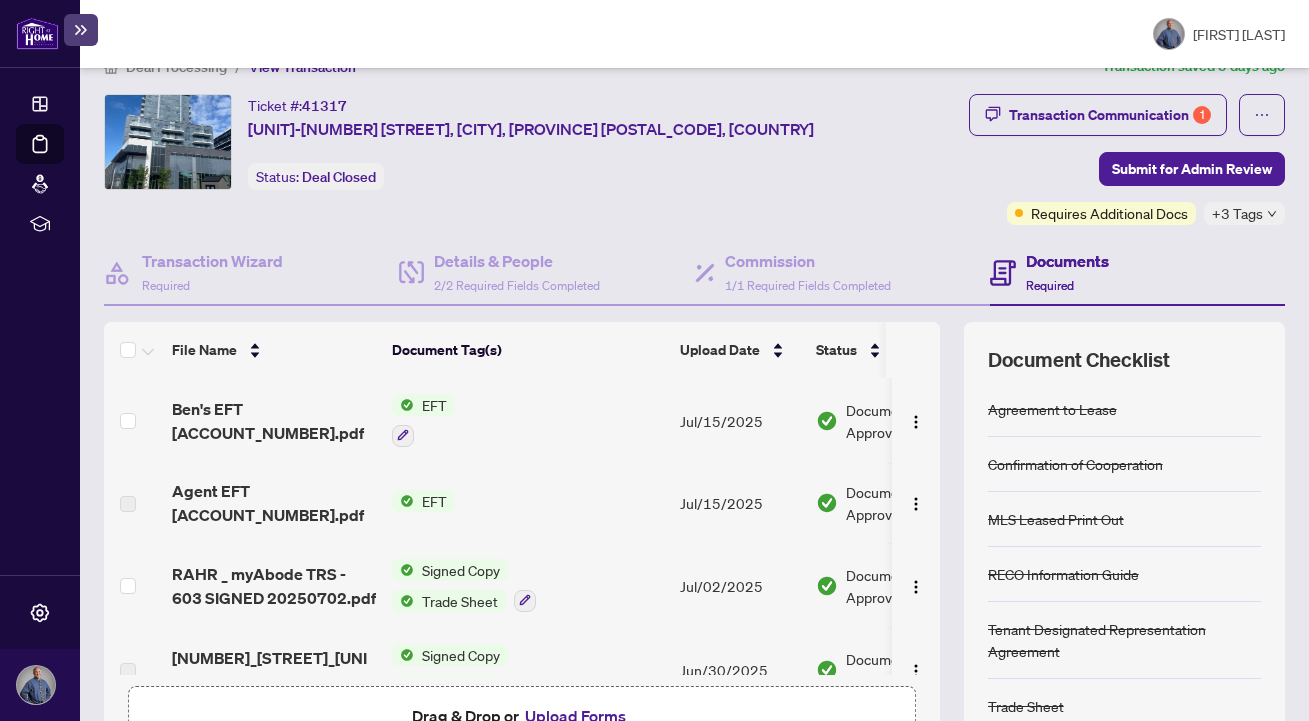 click on "EFT" at bounding box center (434, 501) 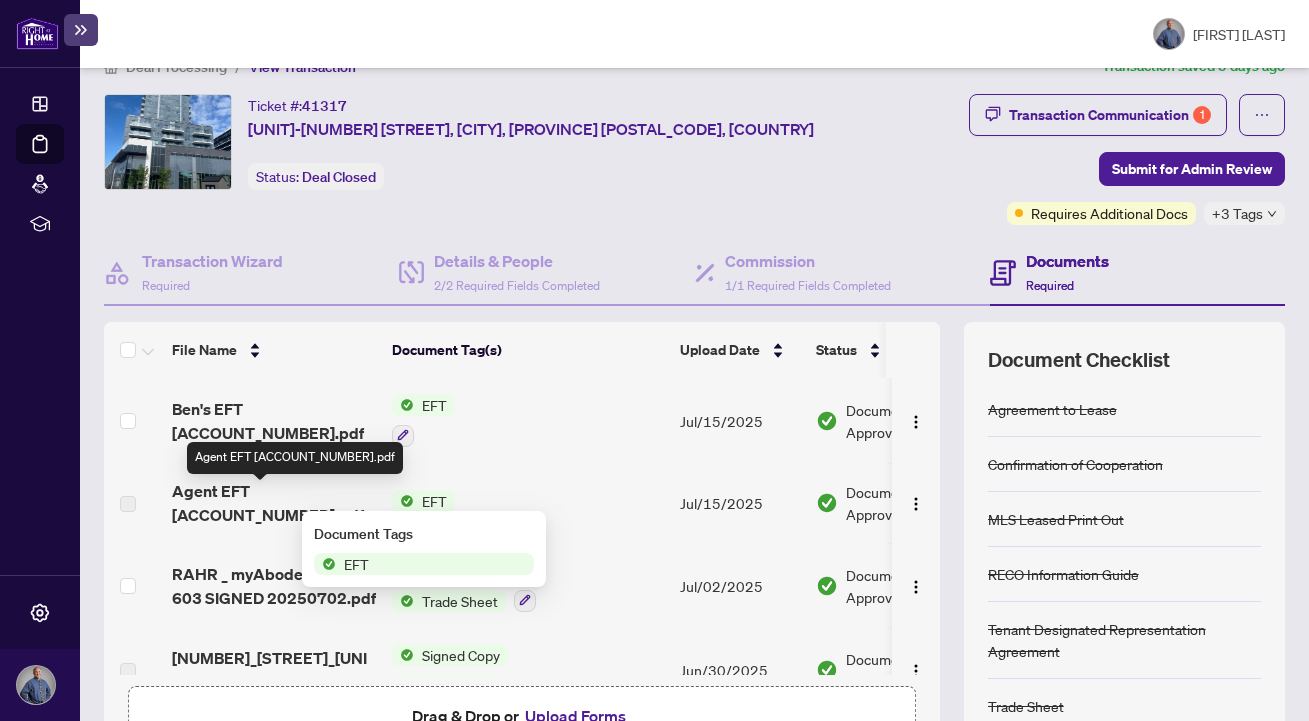 click on "Agent EFT [ACCOUNT_NUMBER].pdf" at bounding box center [274, 503] 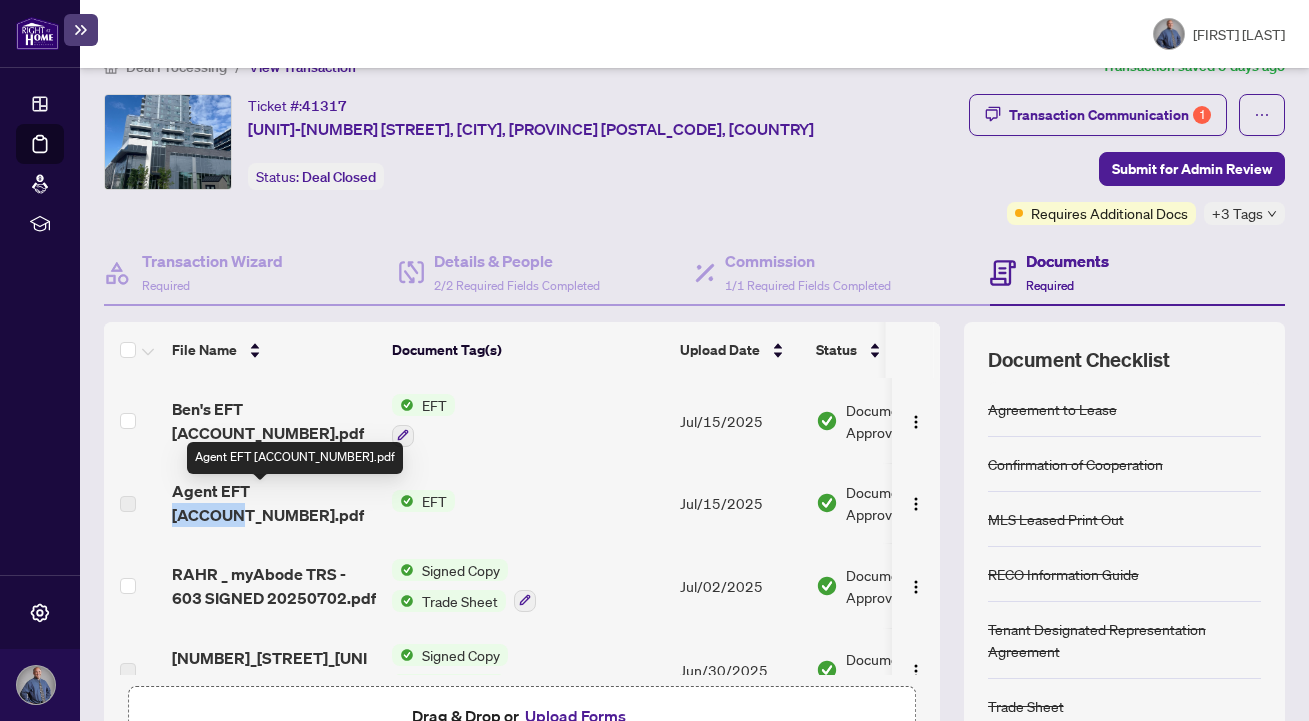 click on "Agent EFT [ACCOUNT_NUMBER].pdf" at bounding box center (274, 503) 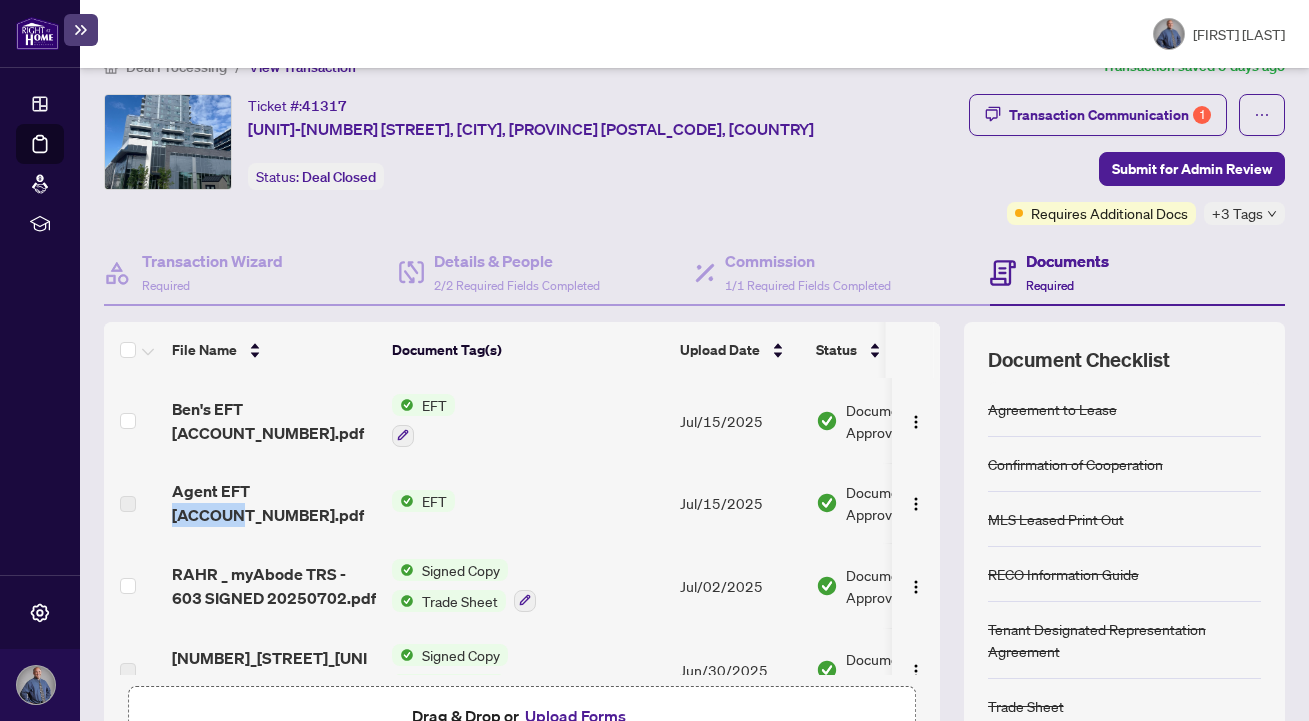 click on "EFT" at bounding box center (434, 501) 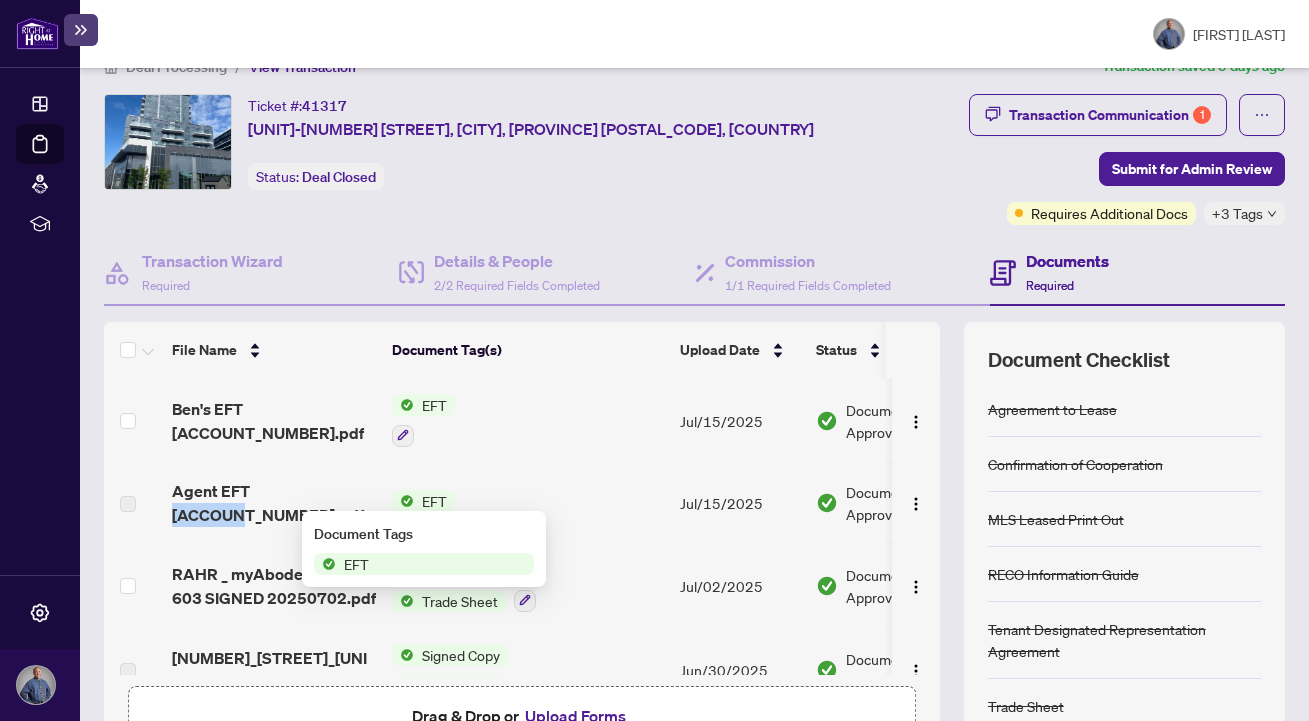 click on "EFT" at bounding box center (434, 501) 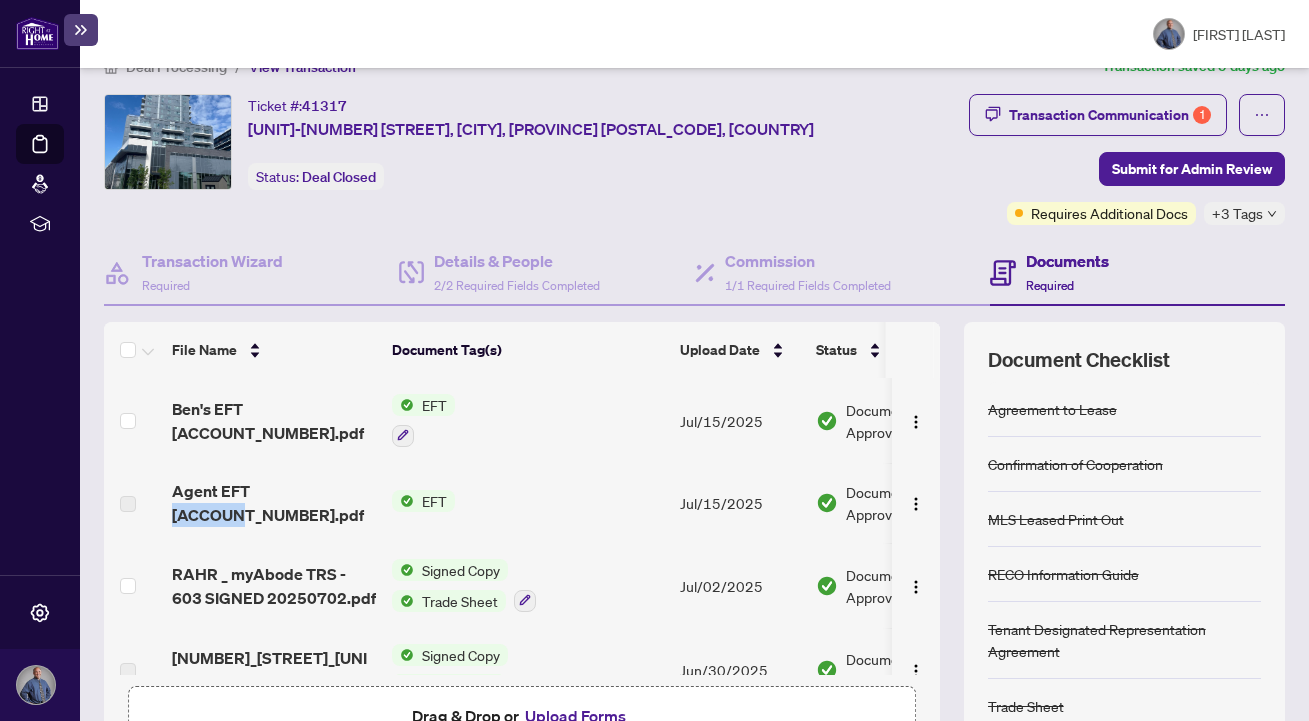 click on "EFT" at bounding box center [434, 405] 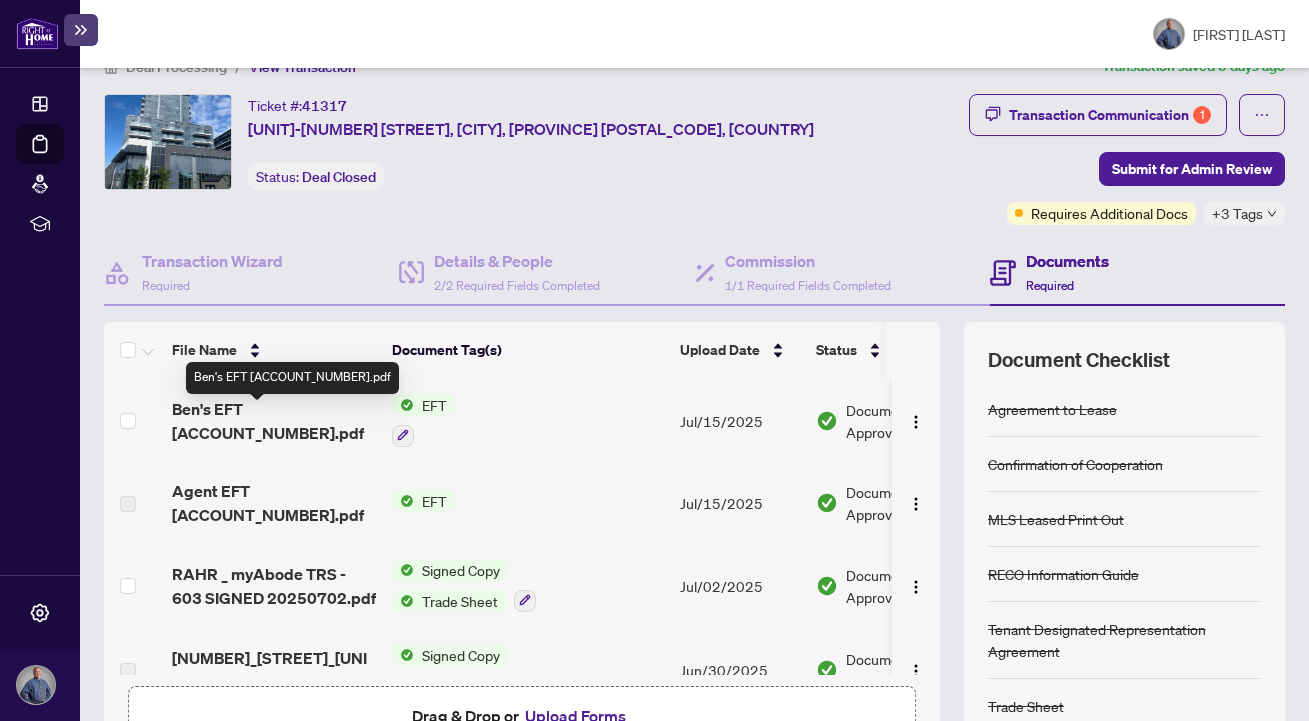 click on "Ben's EFT [ACCOUNT_NUMBER].pdf" at bounding box center (274, 421) 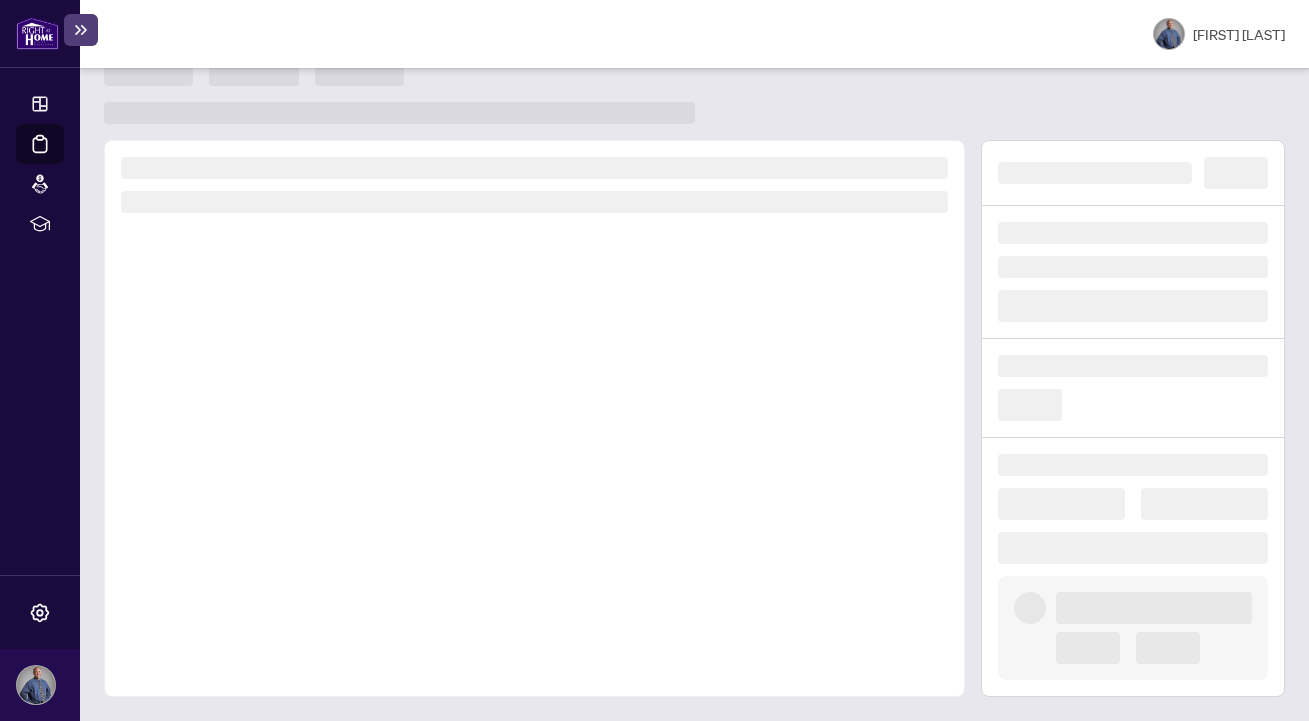 scroll, scrollTop: 0, scrollLeft: 0, axis: both 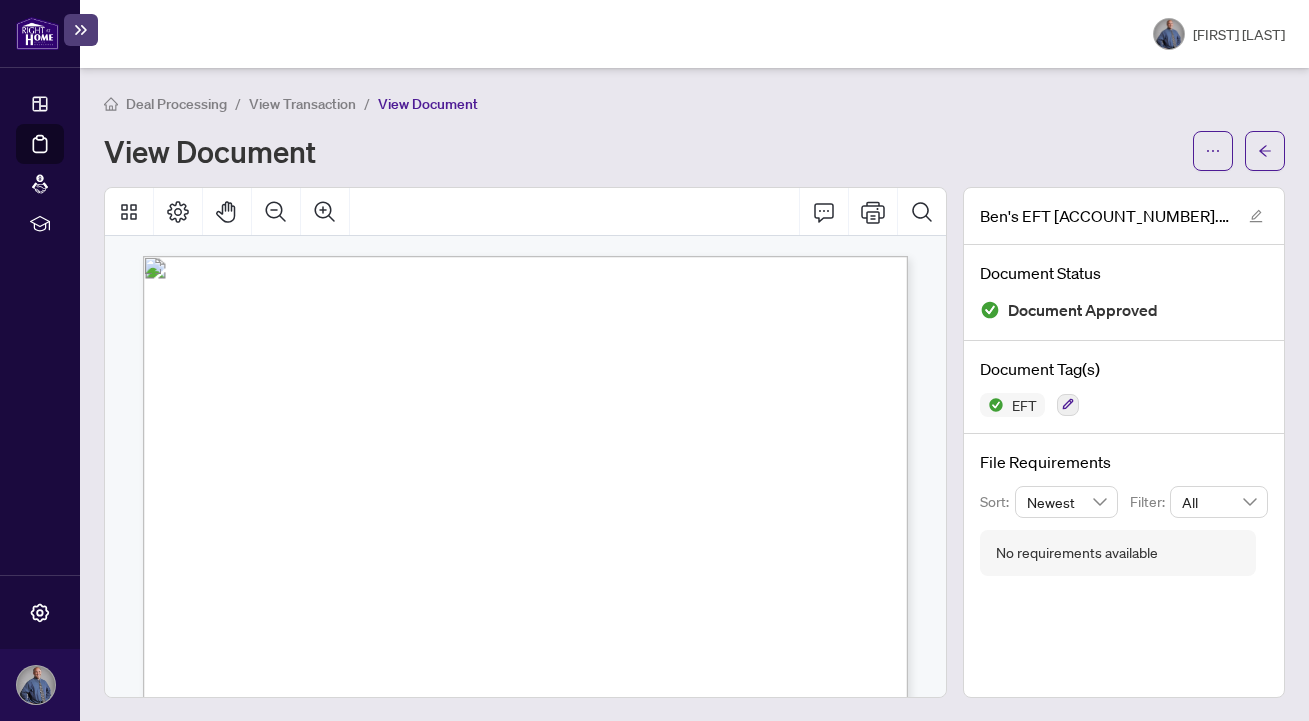 click on "Right at Home Realty
PAID BY E.F.T.
July 16, 2025
Four Hundred Thirty Seven and 88/100 Dollars  $******437.88
[FIRST] [LAST]
c/o [FIRST] [LAST]
[NUMBER] [STREET]
[CITY] [PROVINCE] [POSTAL_CODE]
NOTE:  [ACCOUNT_NUMBER] [STREET] [UNIT]
DATE
AMOUNT
PAY
TO THE
ORDER
OF
[ACCOUNT_NUMBER] [FIRST] [LAST]  CHQ.#: EFT23953
c/o [FIRST] [LAST]  Date:July 16, 2025
Trade#  Property Address  Gross  Cheque Summary  Amount  To-Date
(From: 1.RBC Commission Tr)
[ACCOUNT_NUMBER]  [STREET] [UNIT]  512.50  Gross Earnings  512.50  1,850.00
Deal Fee-Lea  -125.00  -375.00
Buyer  [FIRST] [LAST]  Platinum Fee  0.00  0.00
Seller  [FIRST] [LAST]  HST  50.38  191.76
Net Pay  437.88  1,666.76
Your real estate license renews in 48 days
[ACCOUNT_NUMBER] [FIRST] [LAST]  CHQ.#: EFT23953
c/o [FIRST] [LAST]  Date:July 16, 2025
Trade#  Property Address  Gross  Cheque Summary  Amount  To-Date
(From: 1.RBC Commission Tr)
[ACCOUNT_NUMBER]  [STREET] [UNIT]  512.50  Gross Earnings  512.50  1,850.00
Deal Fee-Lea  -125.00  -375.00
Buyer  [FIRST] [LAST]" at bounding box center (621, 875) 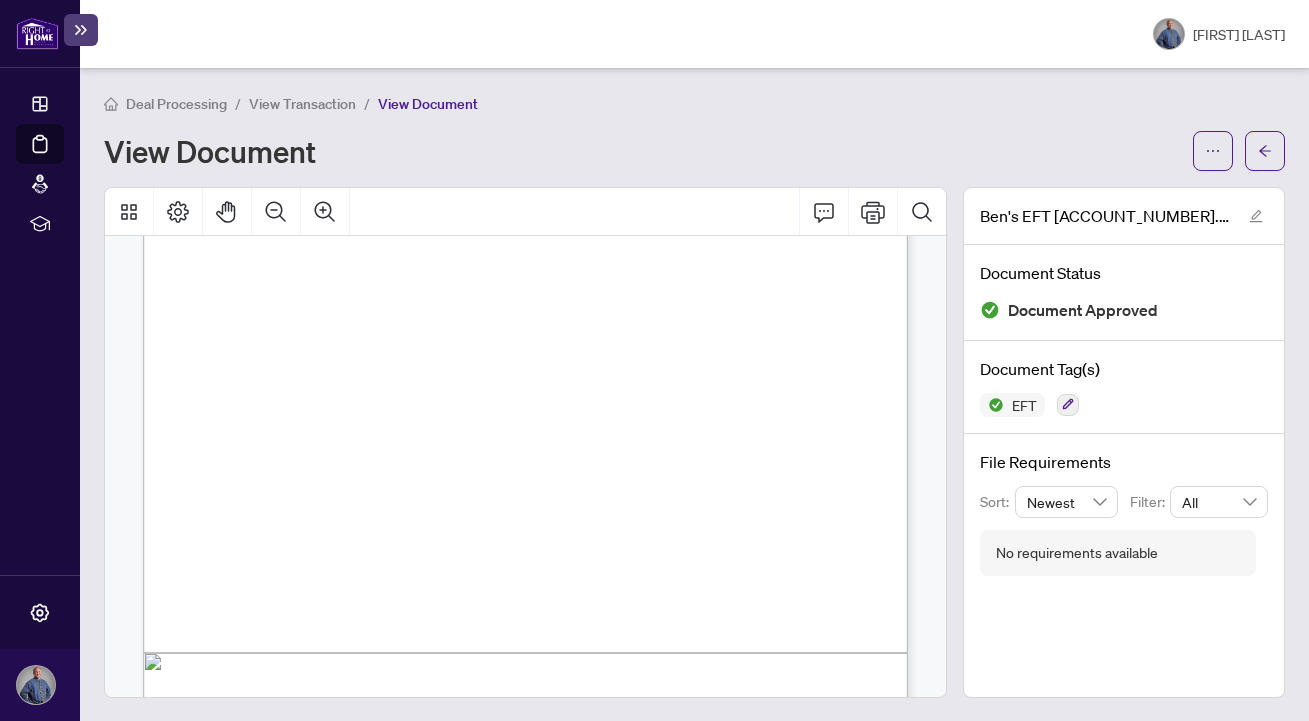 scroll, scrollTop: 0, scrollLeft: 0, axis: both 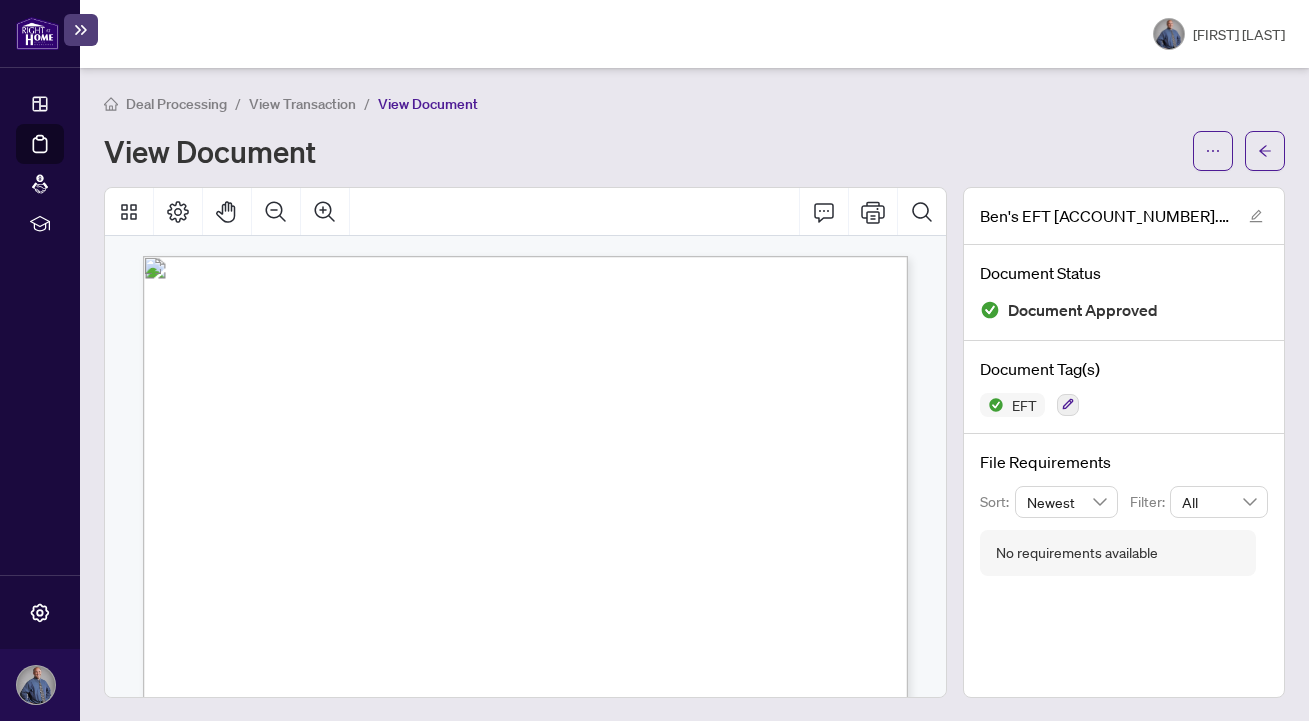 click on "View Transaction" at bounding box center (302, 104) 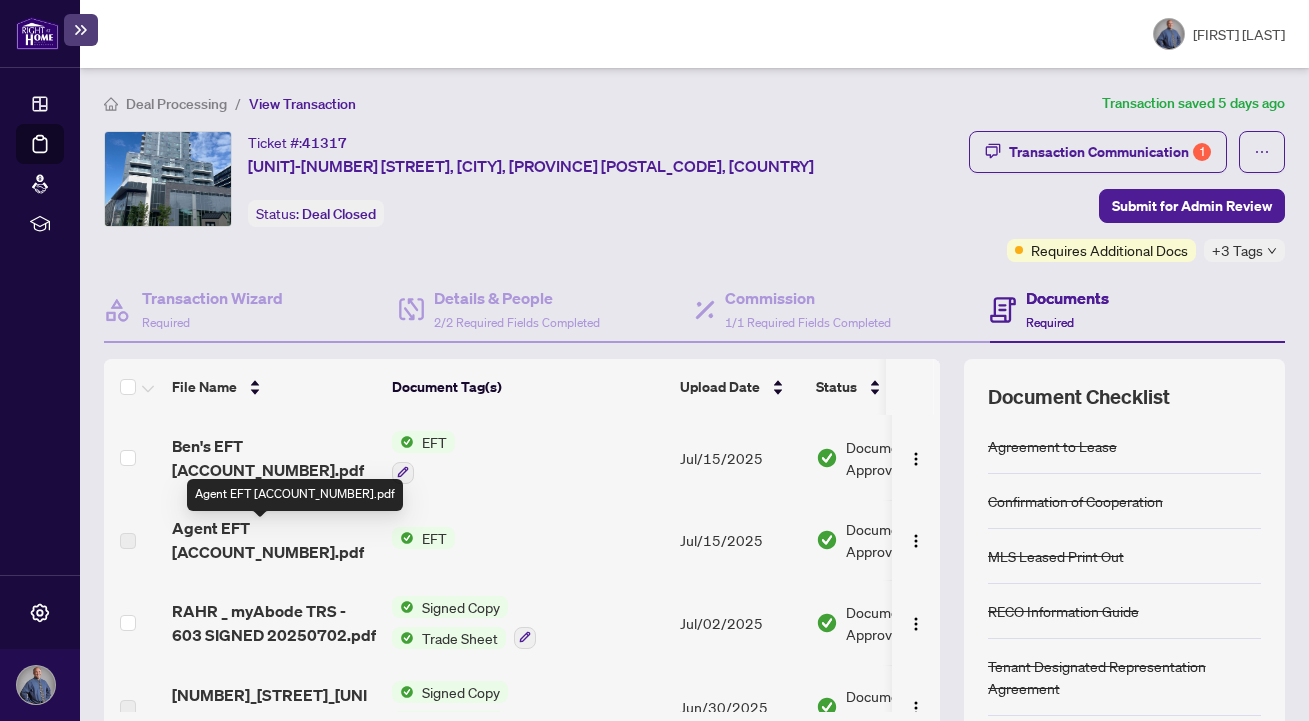 click on "Agent EFT [ACCOUNT_NUMBER].pdf" at bounding box center [274, 540] 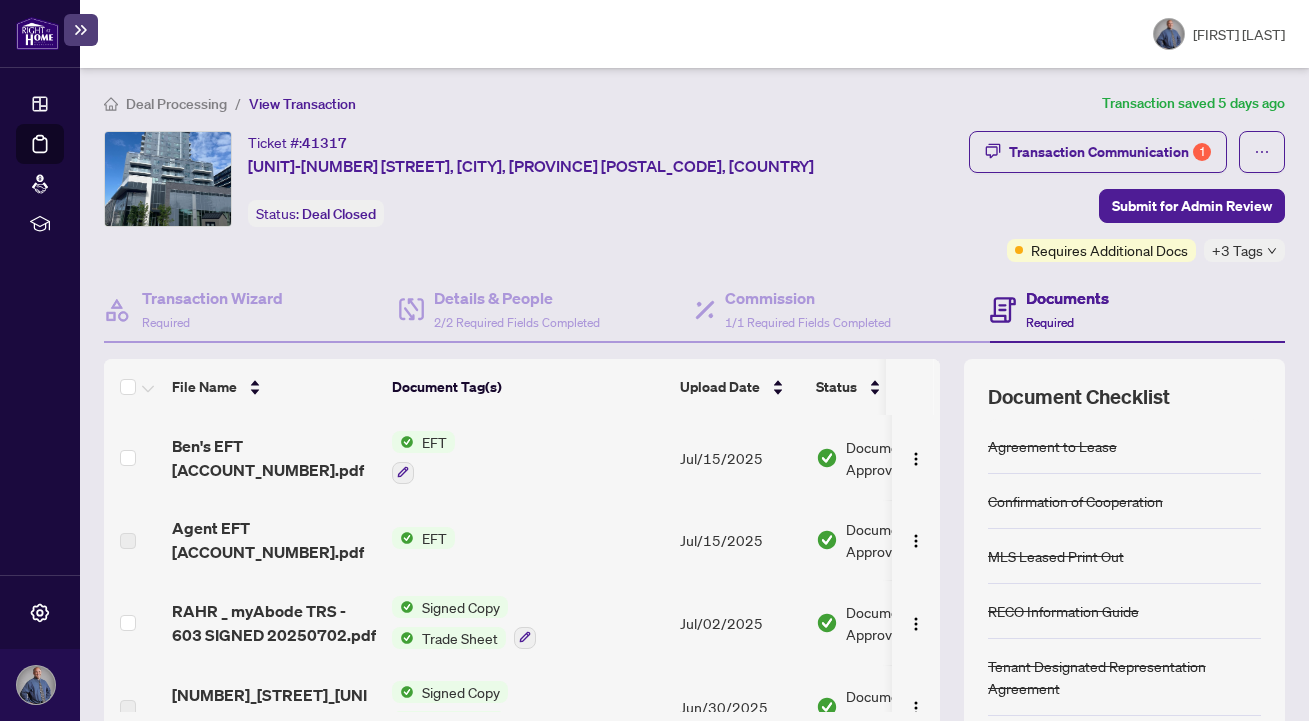 click on "EFT" at bounding box center (434, 538) 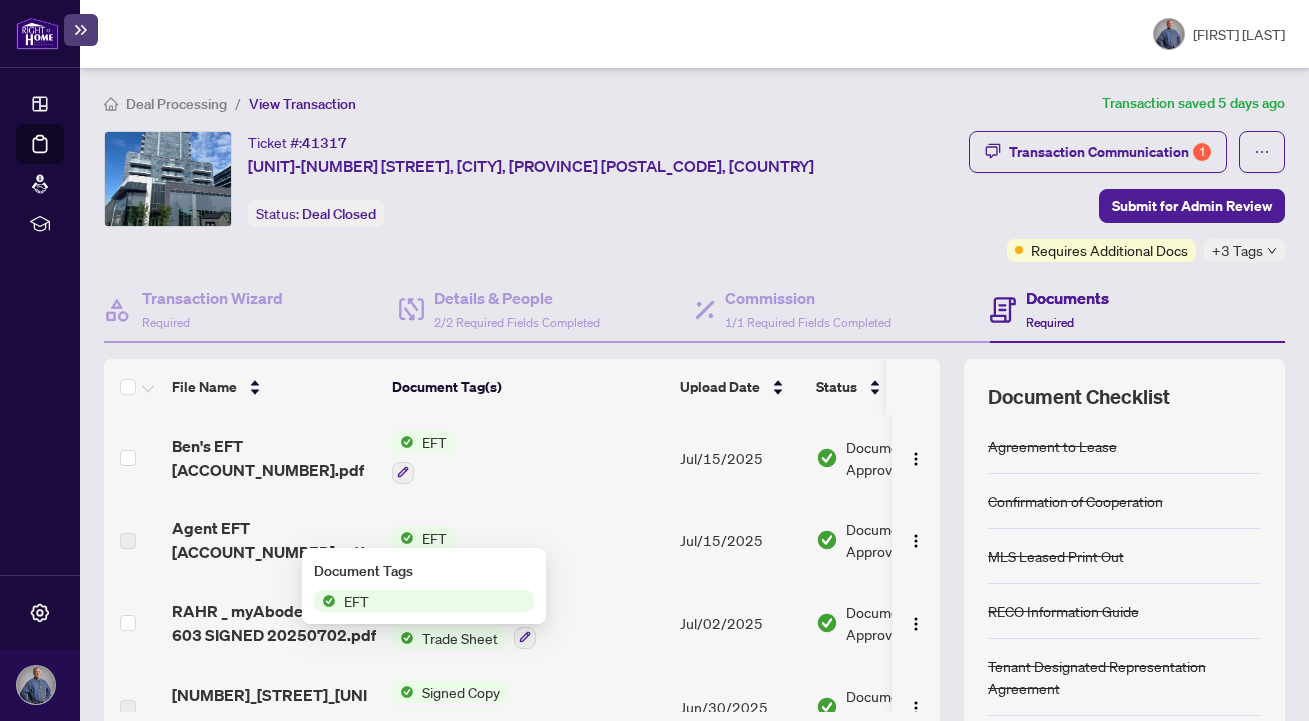 click on "EFT" at bounding box center (356, 601) 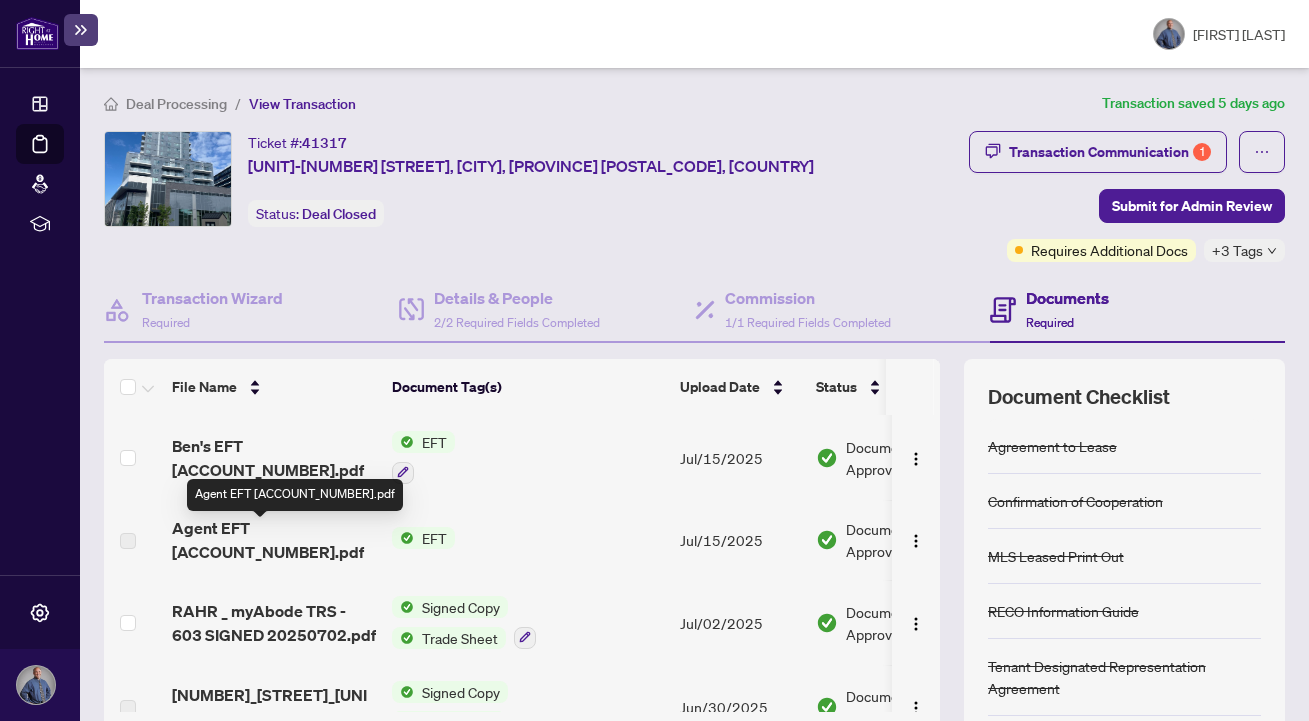 click on "Agent EFT [ACCOUNT_NUMBER].pdf" at bounding box center [274, 540] 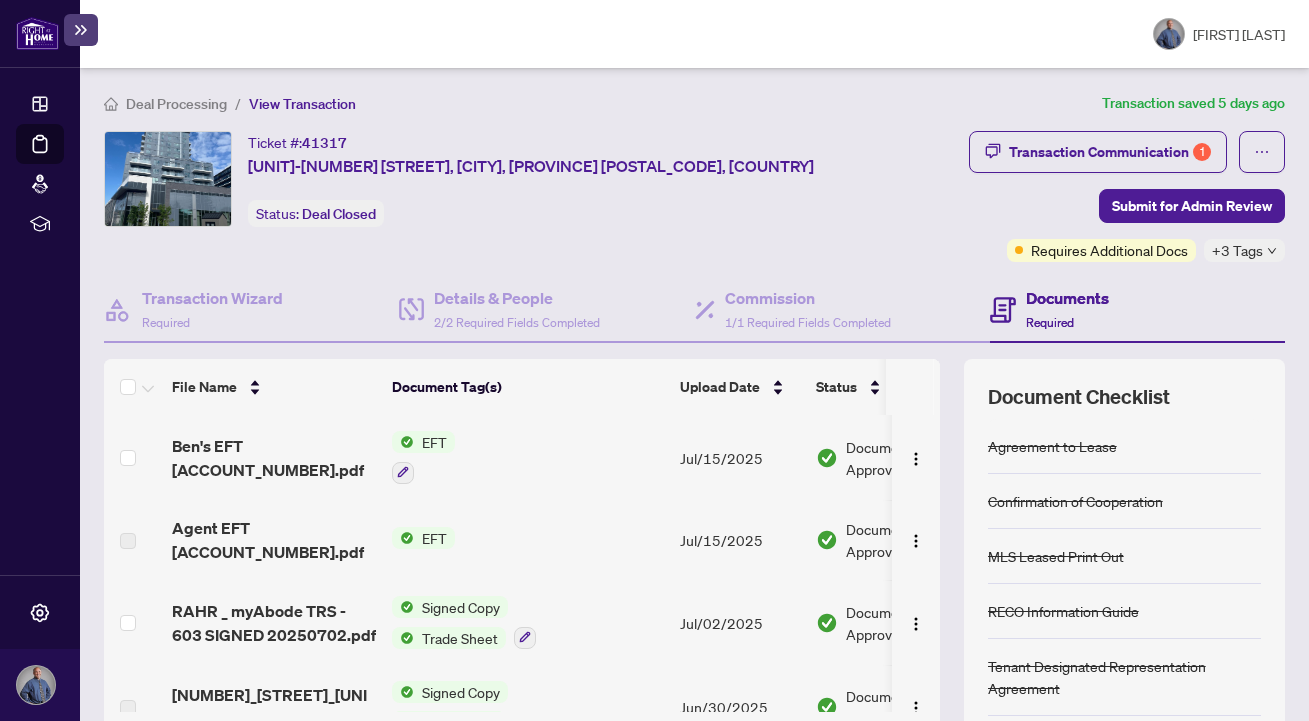 click on "Jul/15/2025" at bounding box center (740, 540) 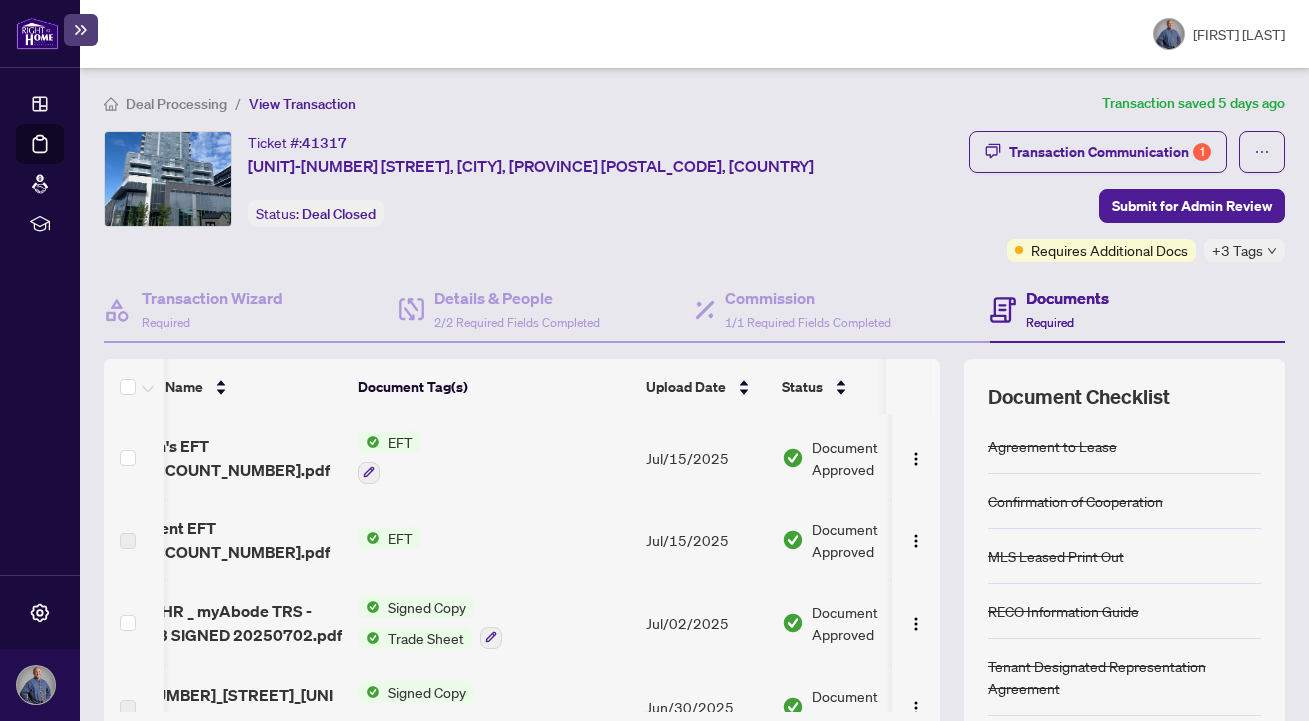 scroll, scrollTop: 0, scrollLeft: 86, axis: horizontal 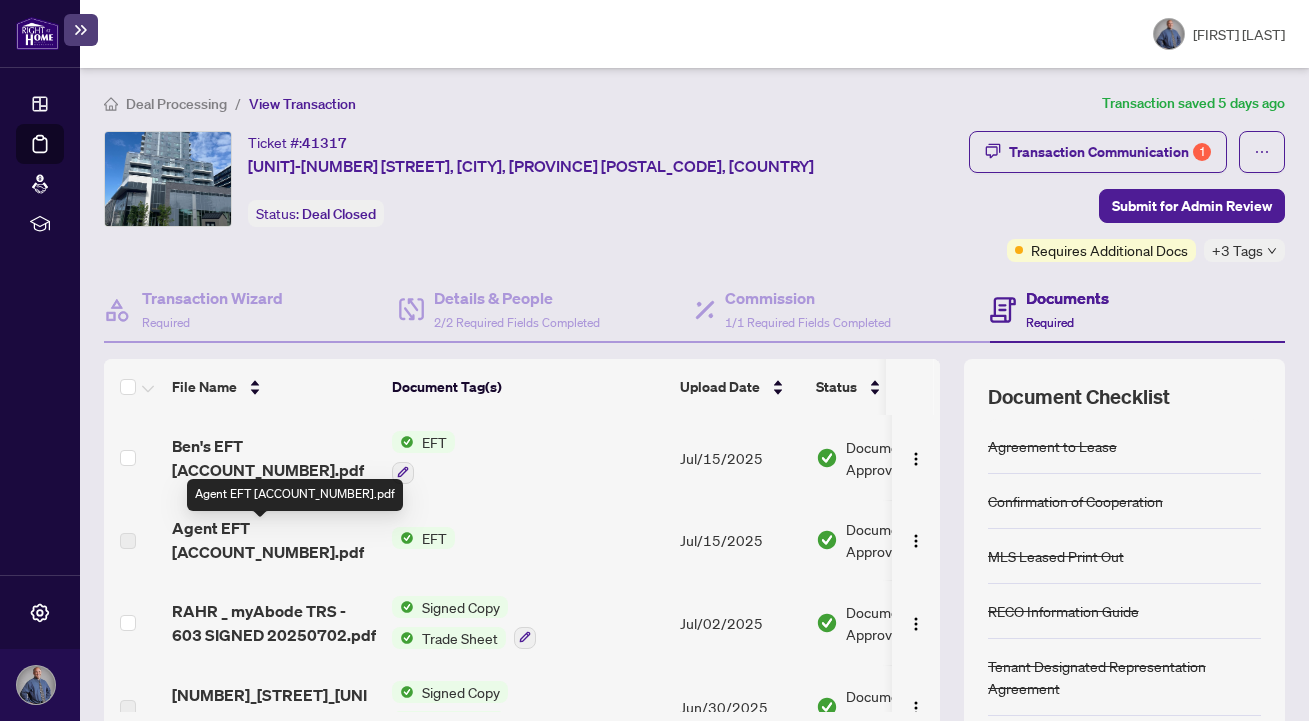 click on "Agent EFT [ACCOUNT_NUMBER].pdf" at bounding box center [274, 540] 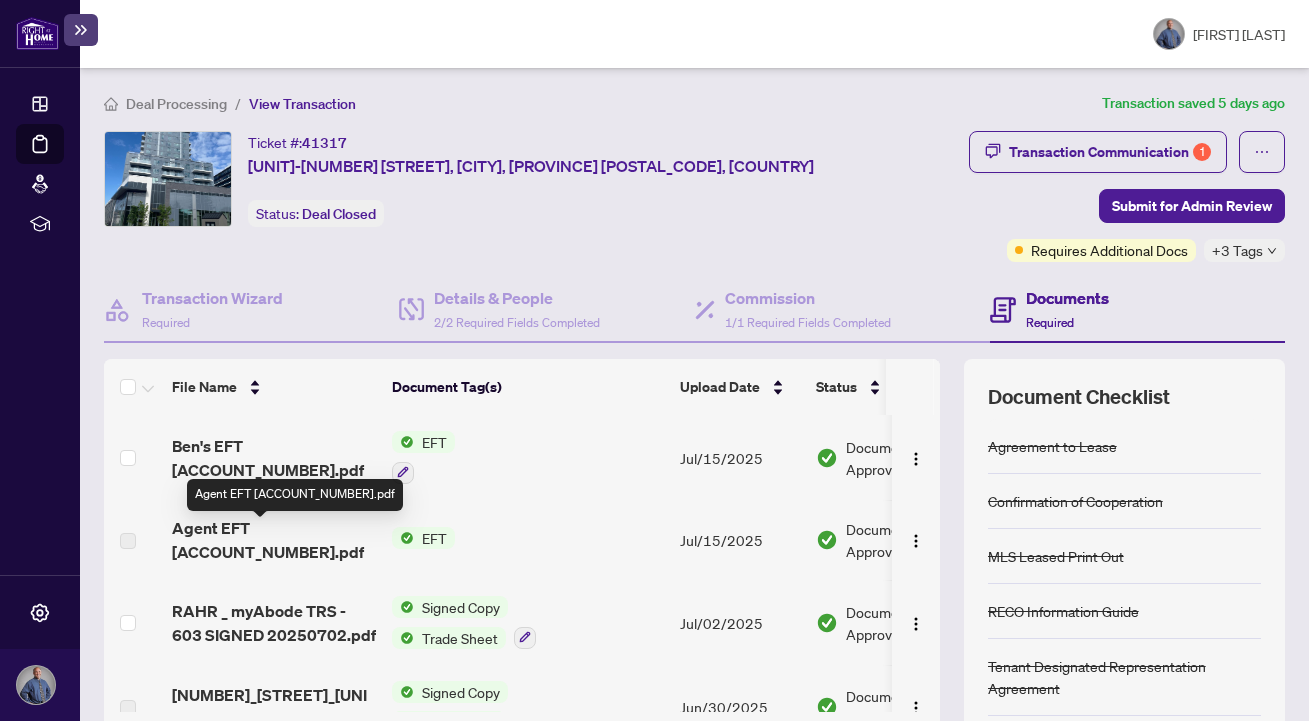 click on "Agent EFT [ACCOUNT_NUMBER].pdf" at bounding box center (274, 540) 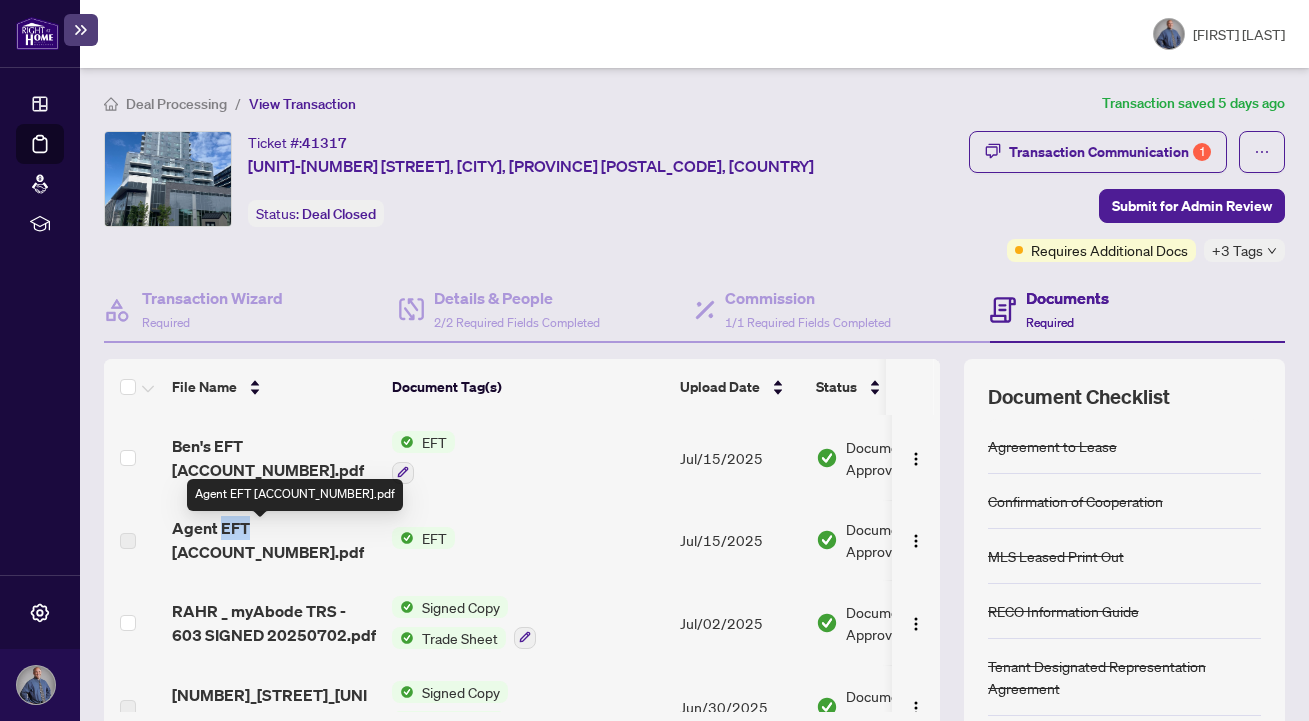 click on "Agent EFT [ACCOUNT_NUMBER].pdf" at bounding box center (274, 540) 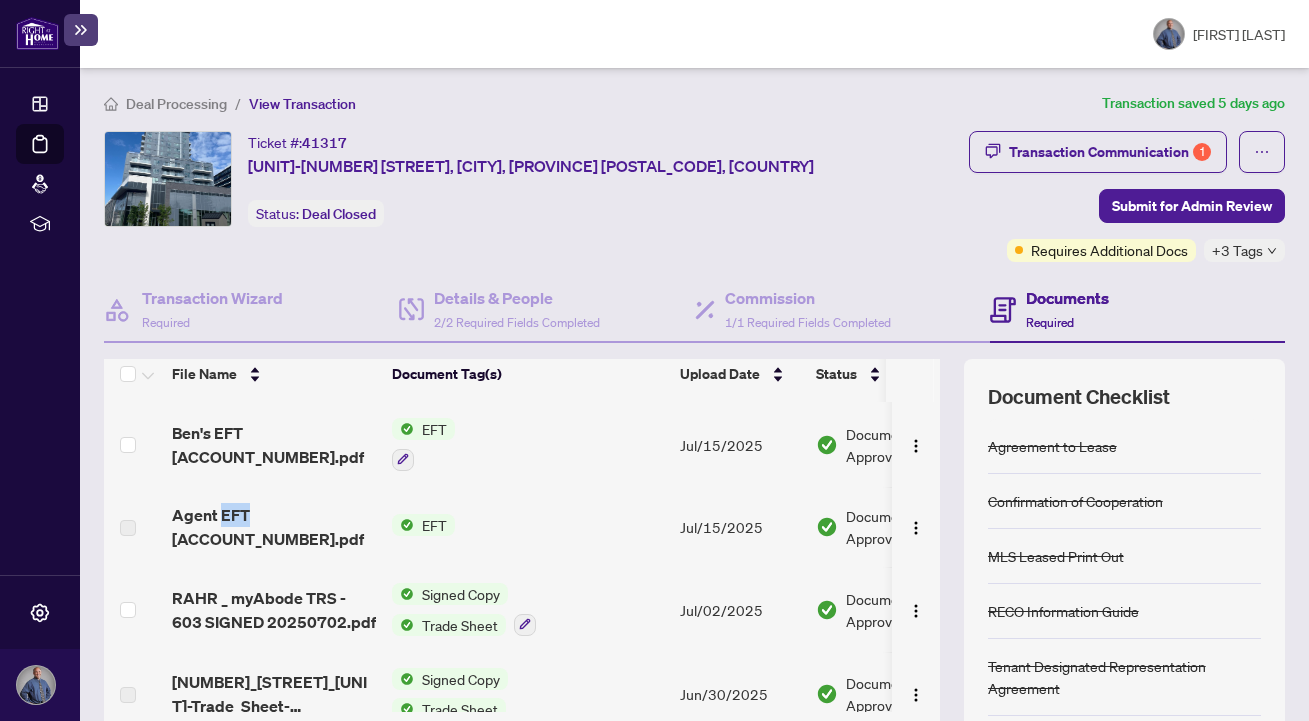 scroll, scrollTop: 0, scrollLeft: 0, axis: both 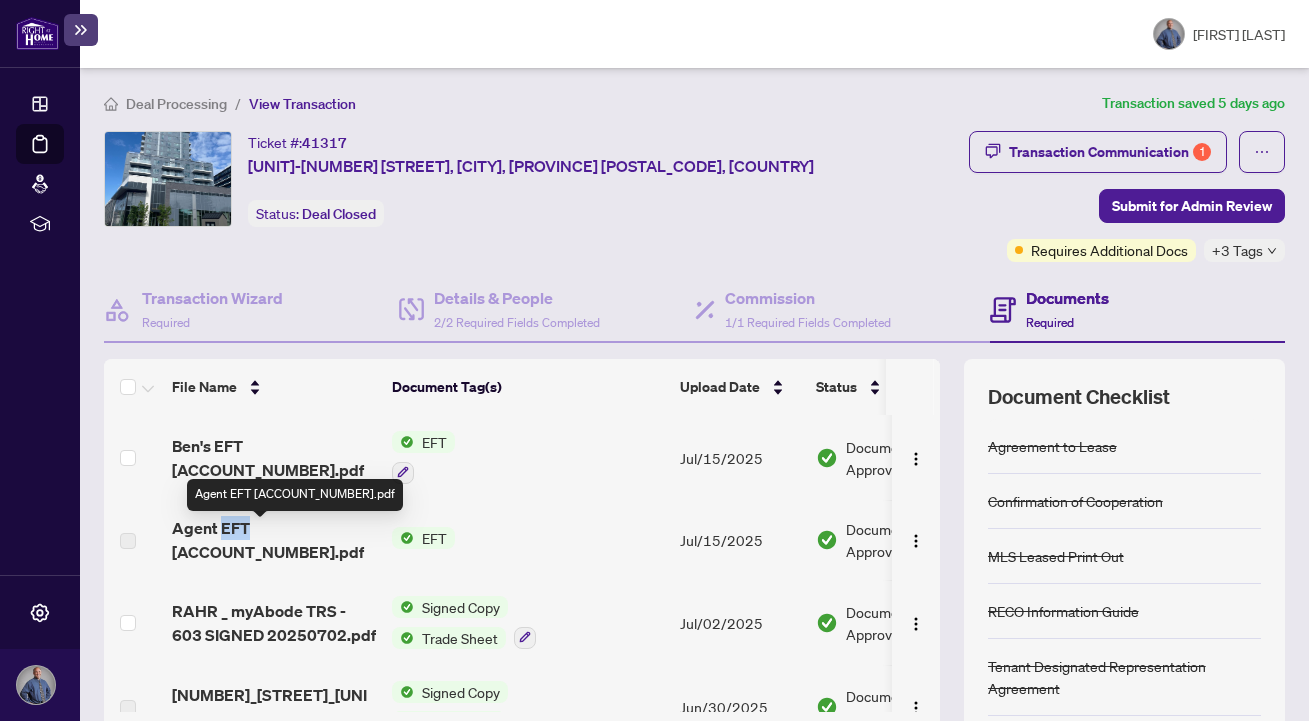 click on "Agent EFT [ACCOUNT_NUMBER].pdf" at bounding box center [274, 540] 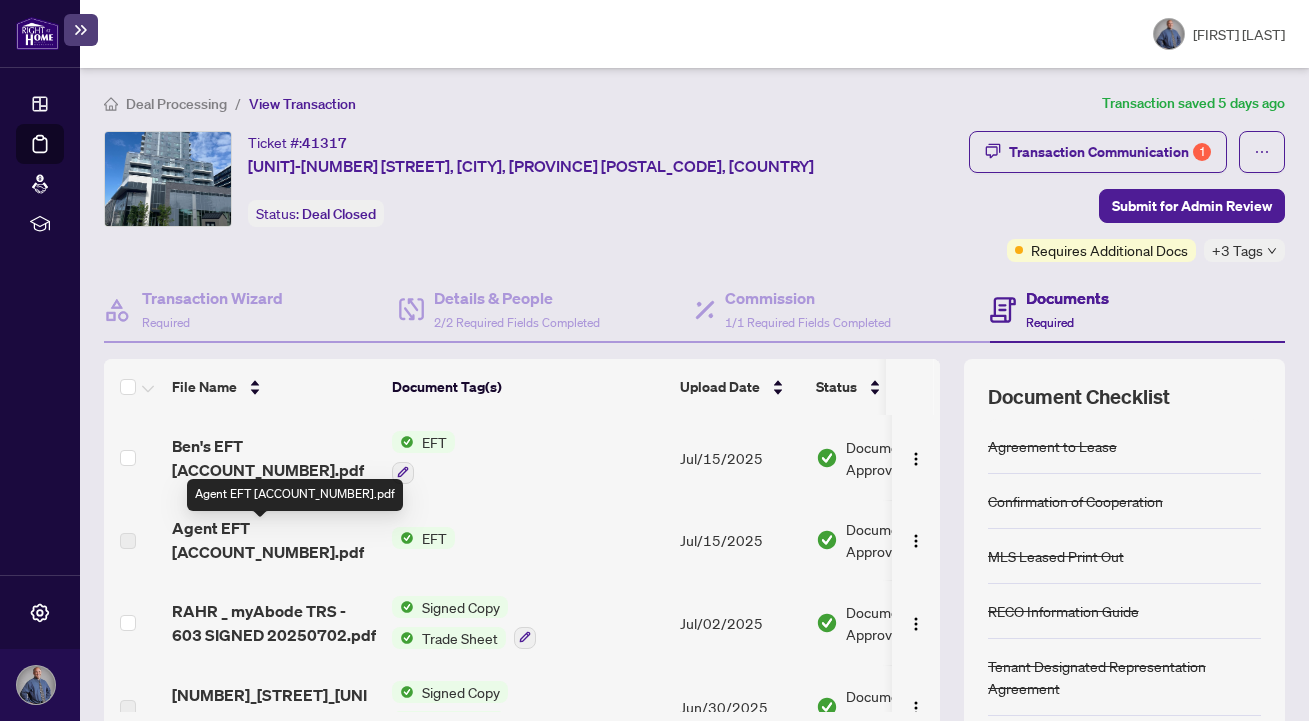 click on "Agent EFT [ACCOUNT_NUMBER].pdf" at bounding box center (274, 540) 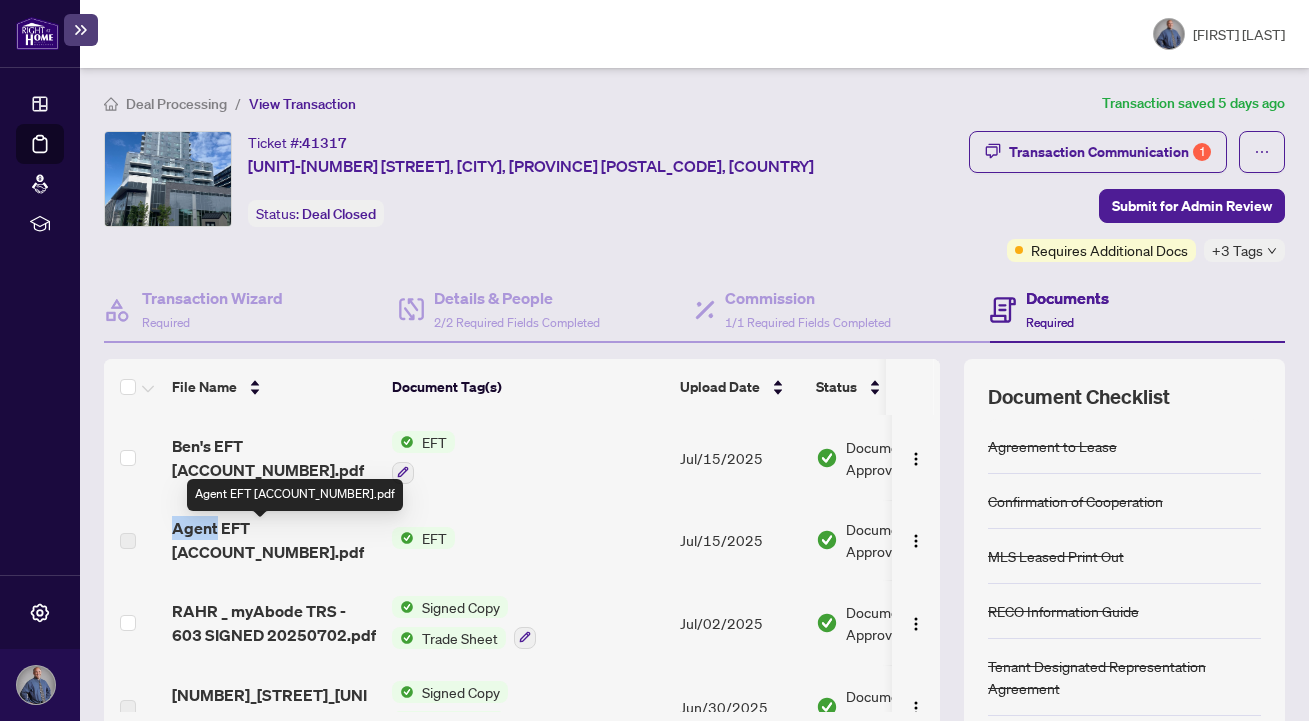 click on "Agent EFT [ACCOUNT_NUMBER].pdf" at bounding box center (274, 540) 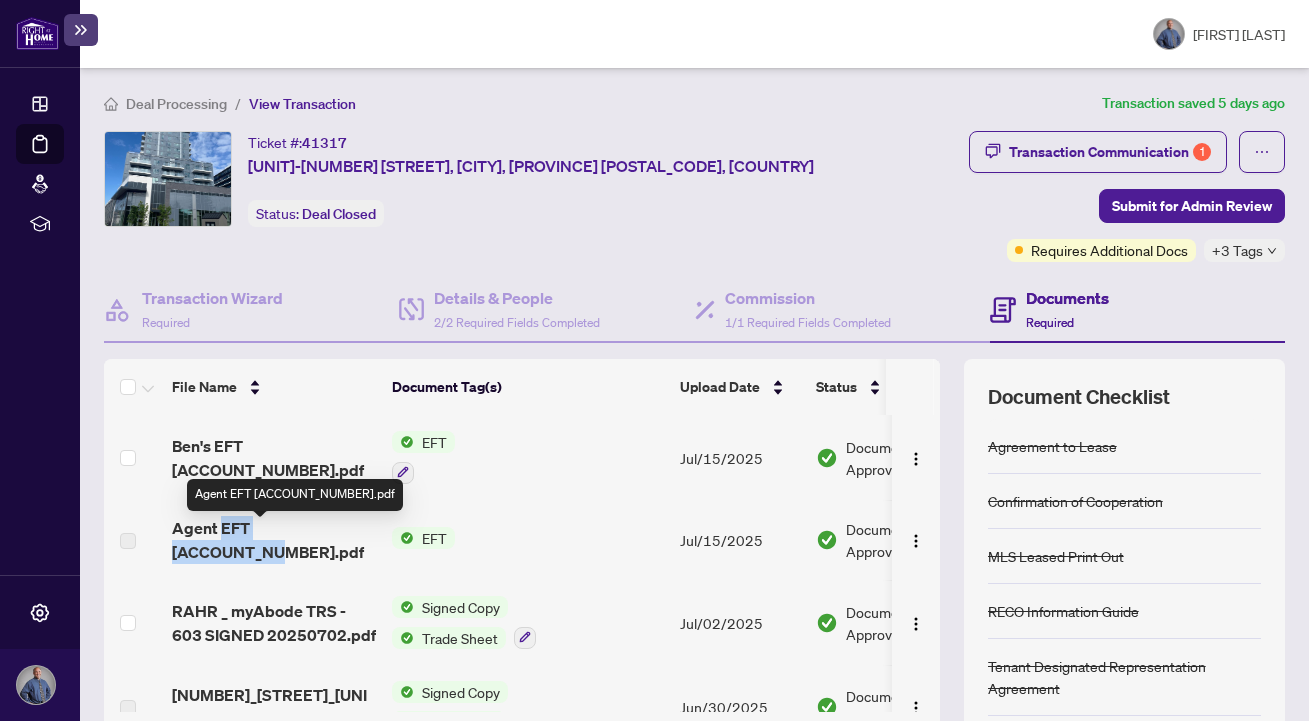 drag, startPoint x: 350, startPoint y: 535, endPoint x: 221, endPoint y: 530, distance: 129.09686 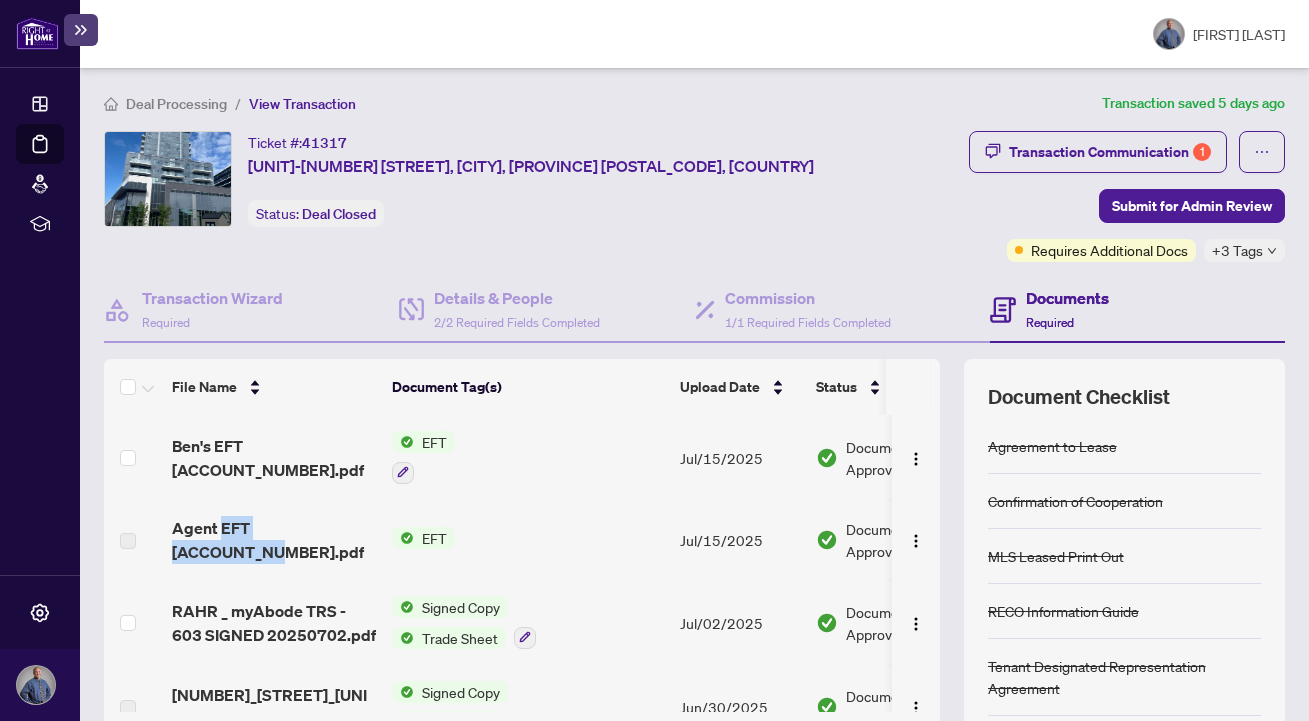 click on "EFT" at bounding box center [434, 538] 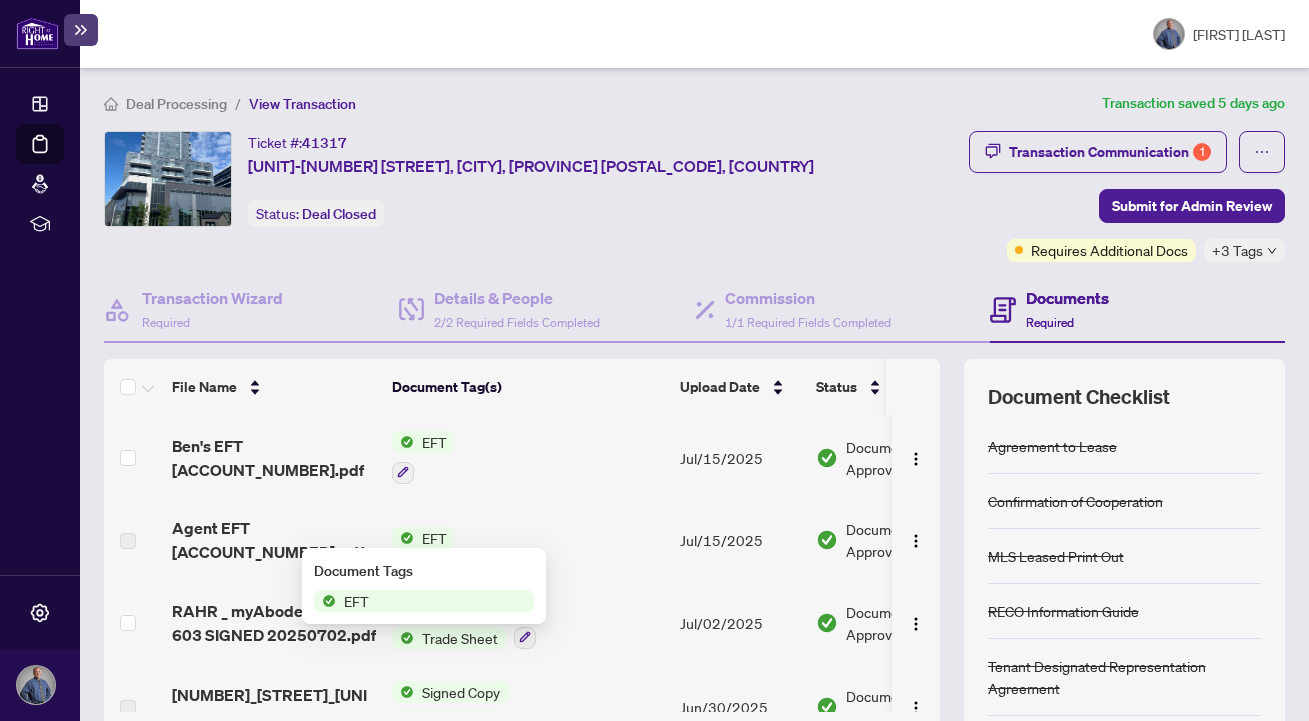 click on "EFT" at bounding box center (356, 601) 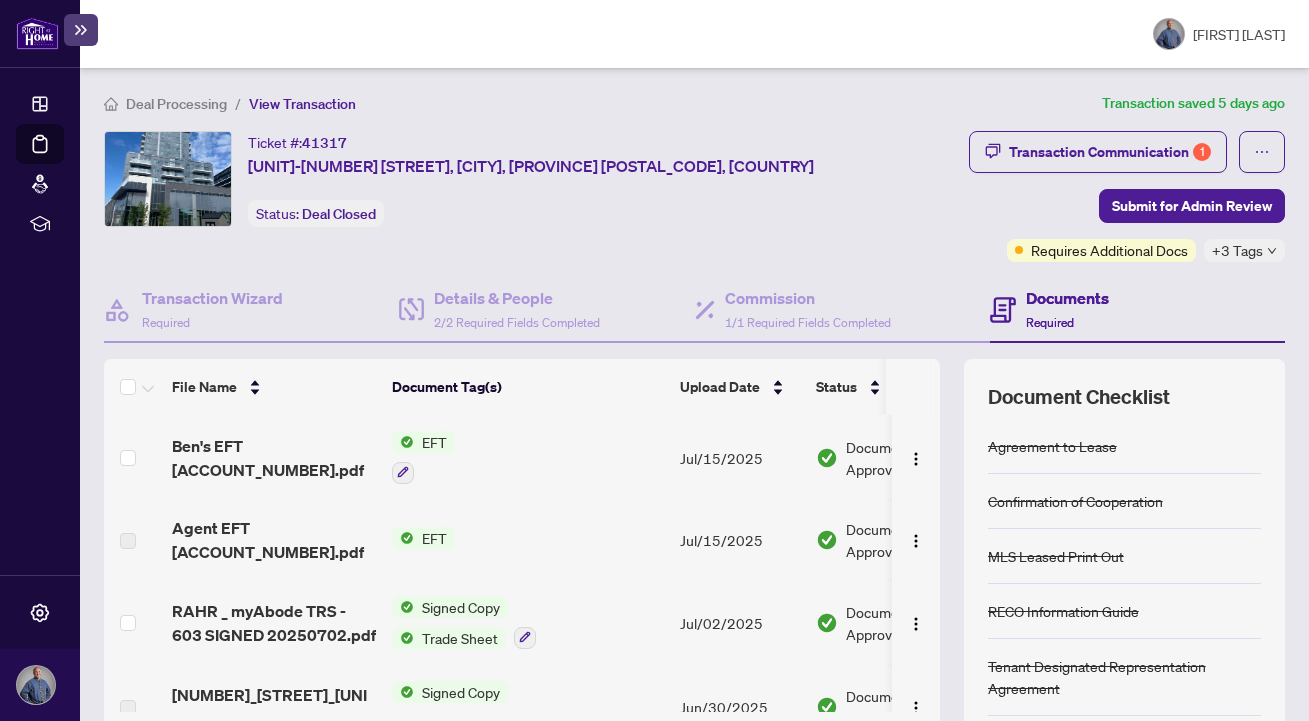 click on "Jul/15/2025" at bounding box center [740, 540] 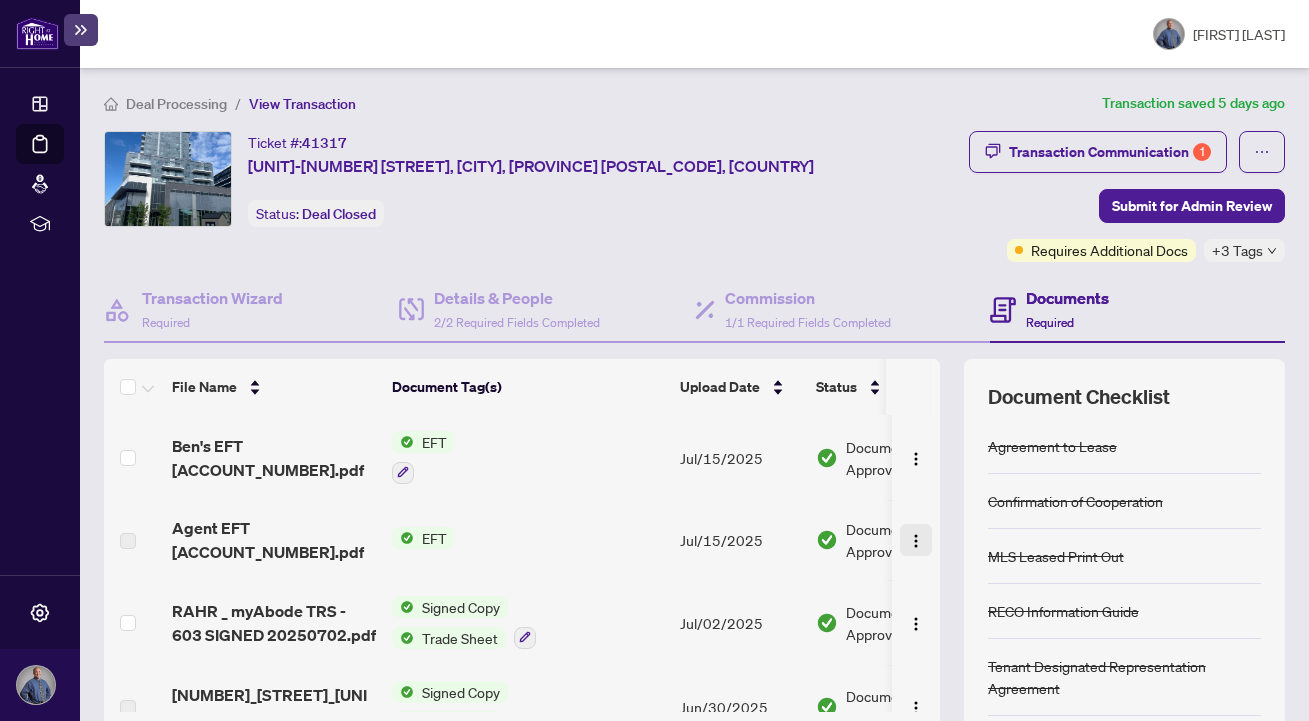 click at bounding box center [916, 540] 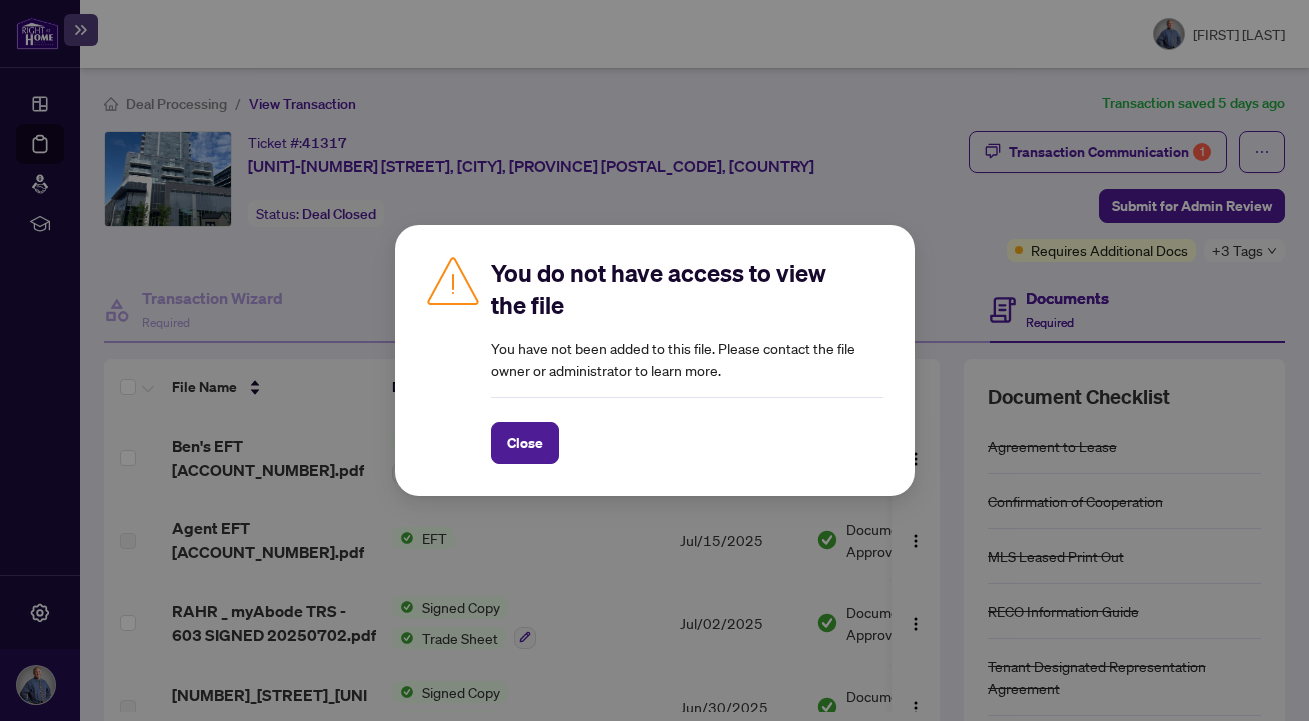 click on "You do not have access to view the file You have not been added to this file. Please contact the file owner or administrator to learn more. Close Cancel OK" at bounding box center (654, 360) 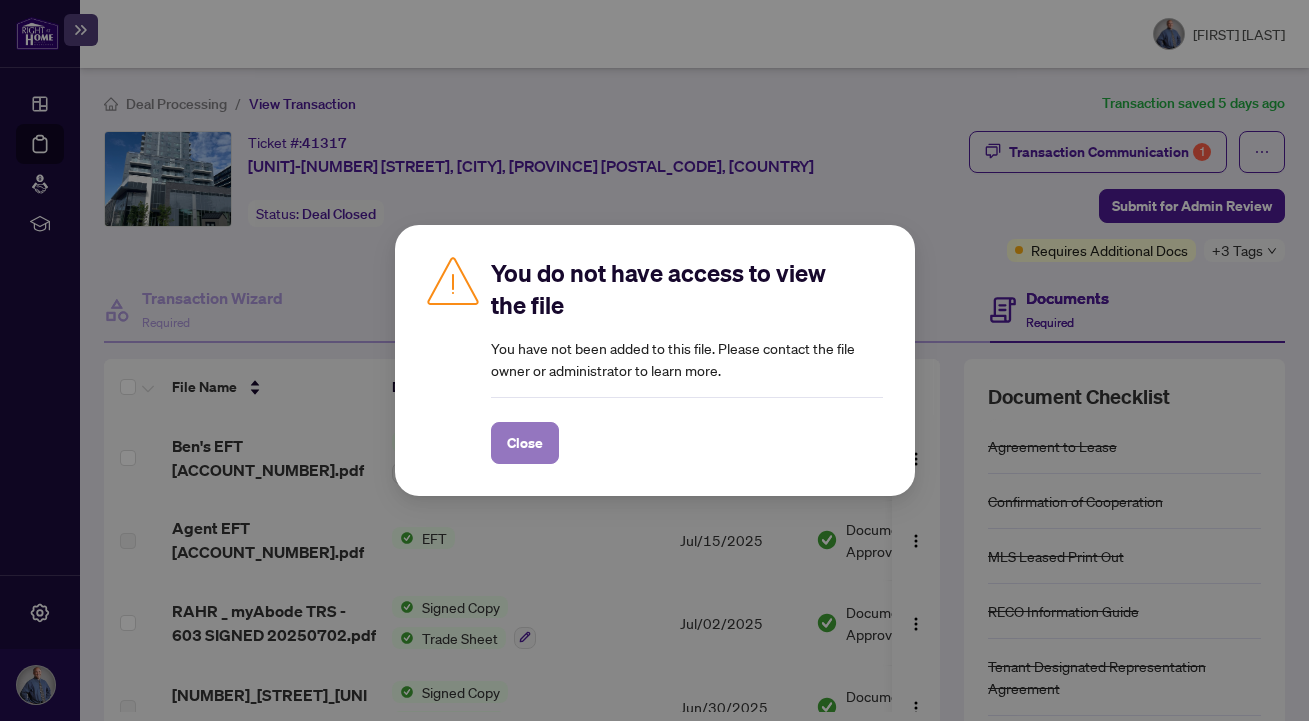 click on "Close" at bounding box center [525, 443] 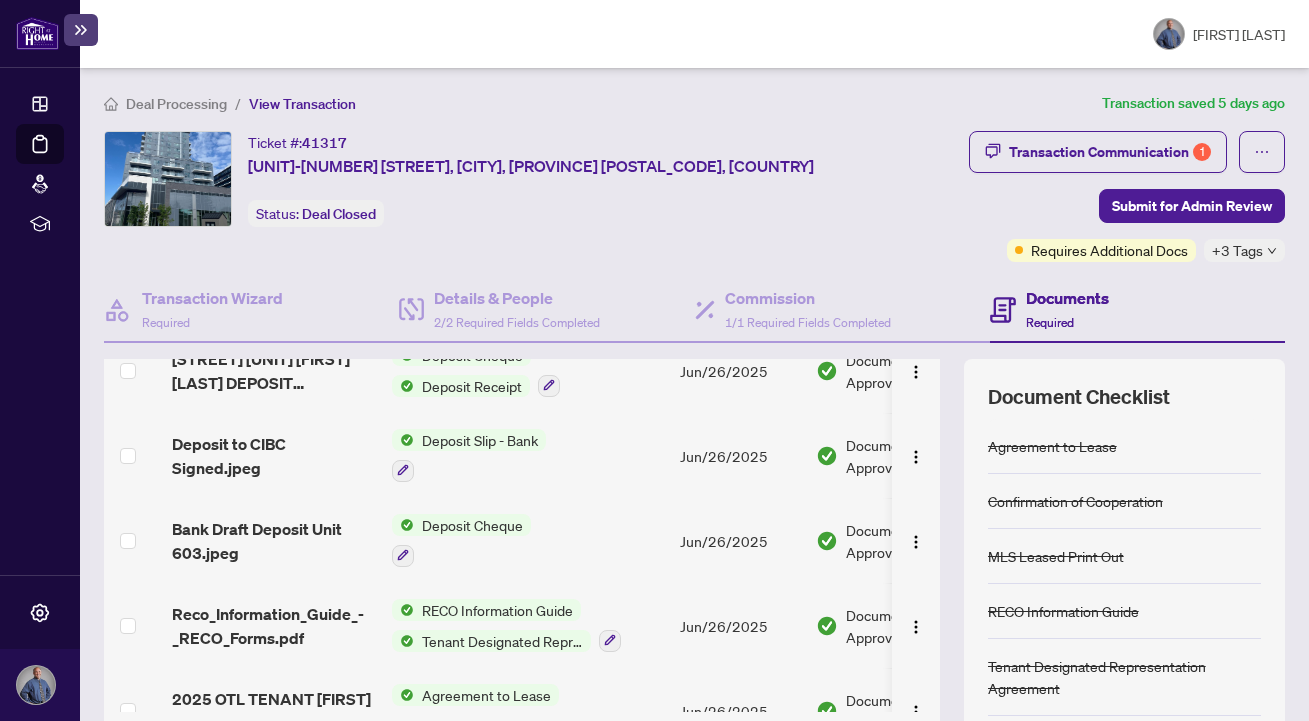scroll, scrollTop: 609, scrollLeft: 0, axis: vertical 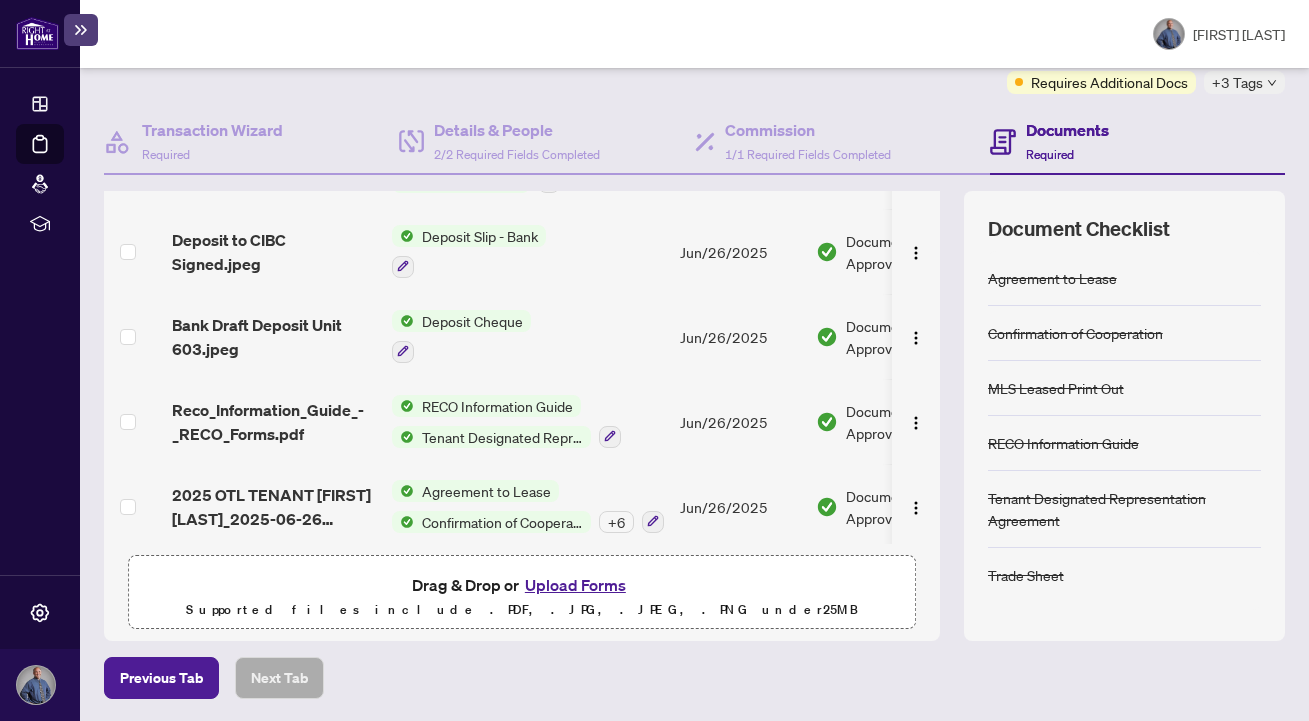 click on "Bank Draft Deposit Unit 603.jpeg" at bounding box center [274, 336] 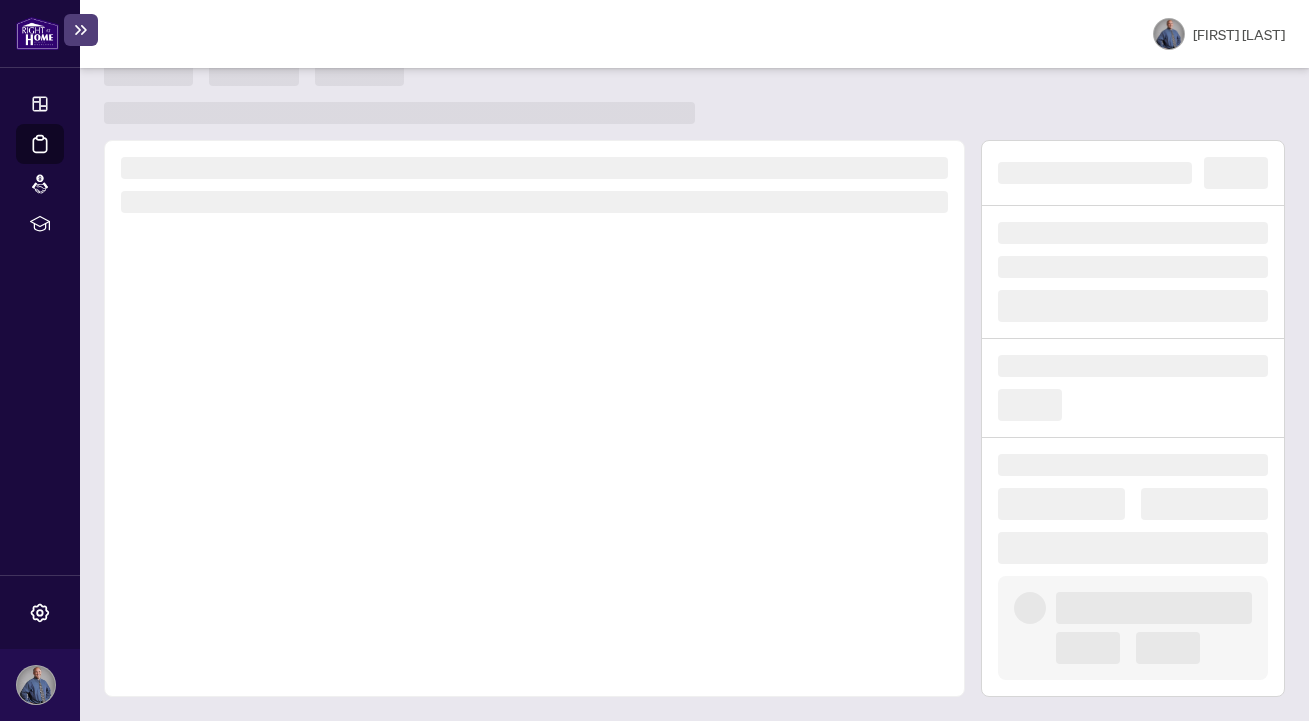 scroll, scrollTop: 0, scrollLeft: 0, axis: both 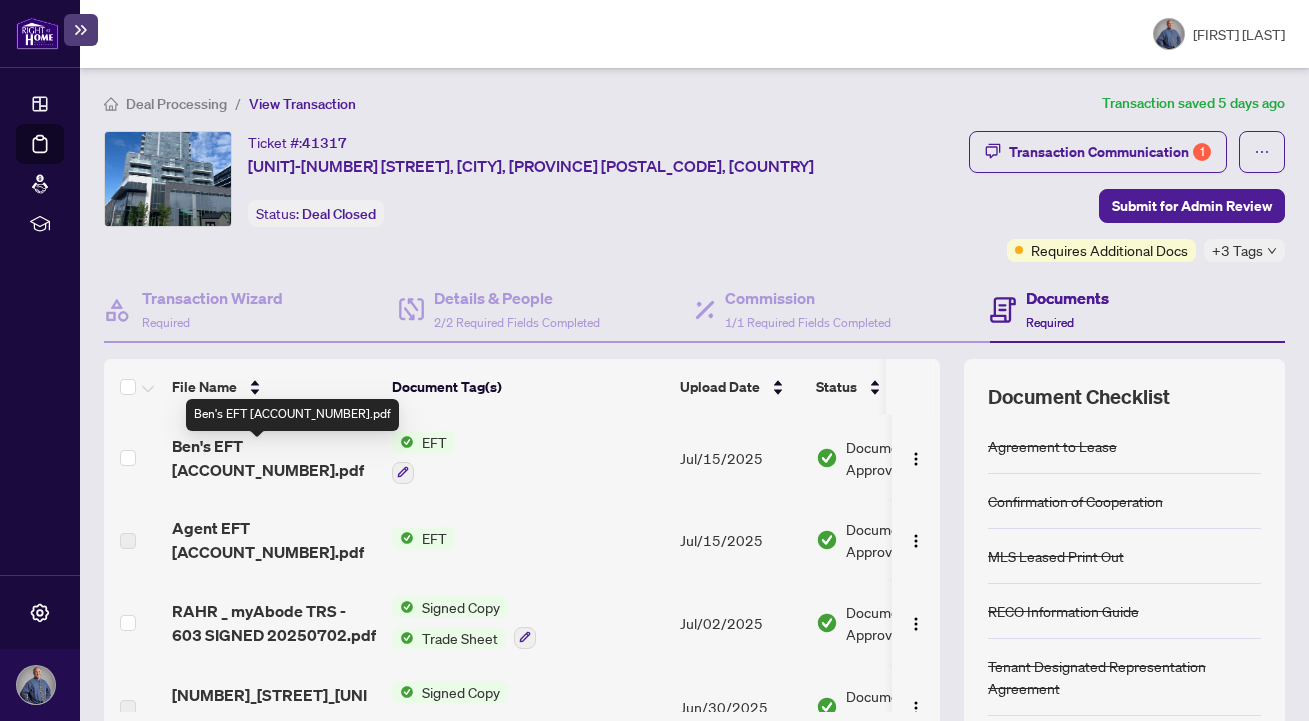 click on "Ben's EFT [ACCOUNT_NUMBER].pdf" at bounding box center [274, 458] 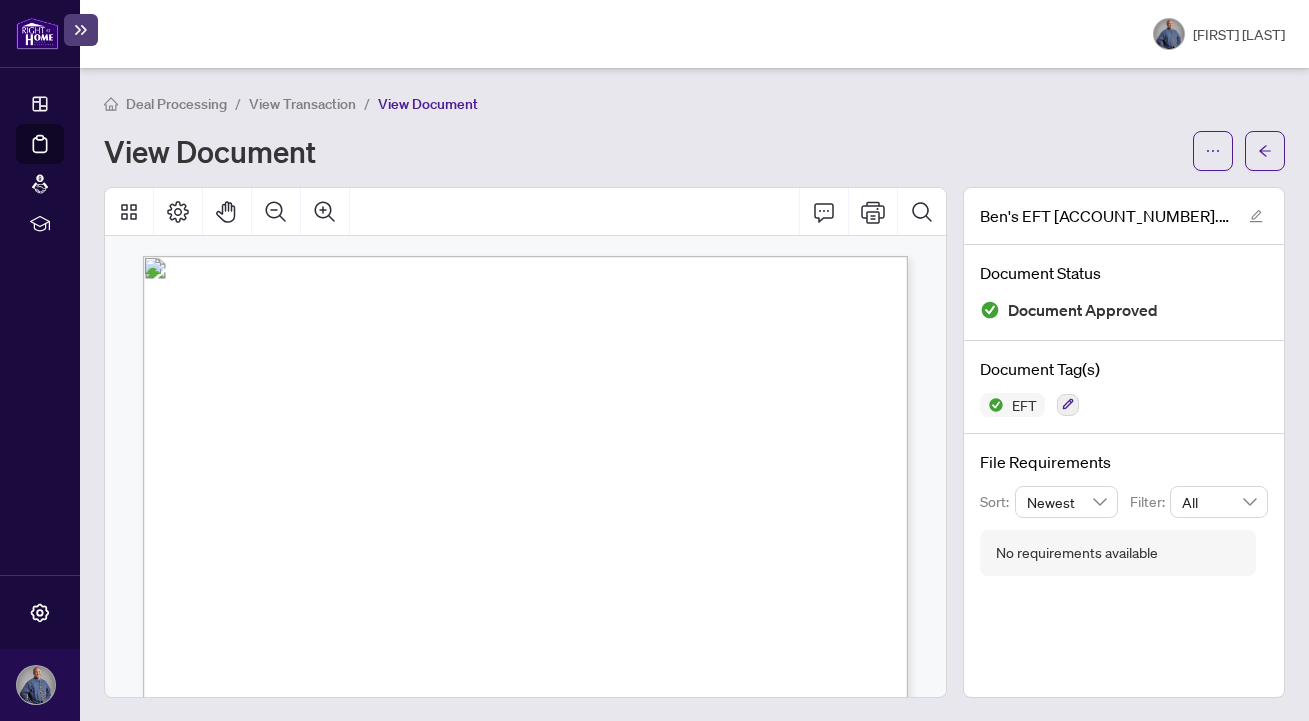 click on "View Transaction" at bounding box center [302, 104] 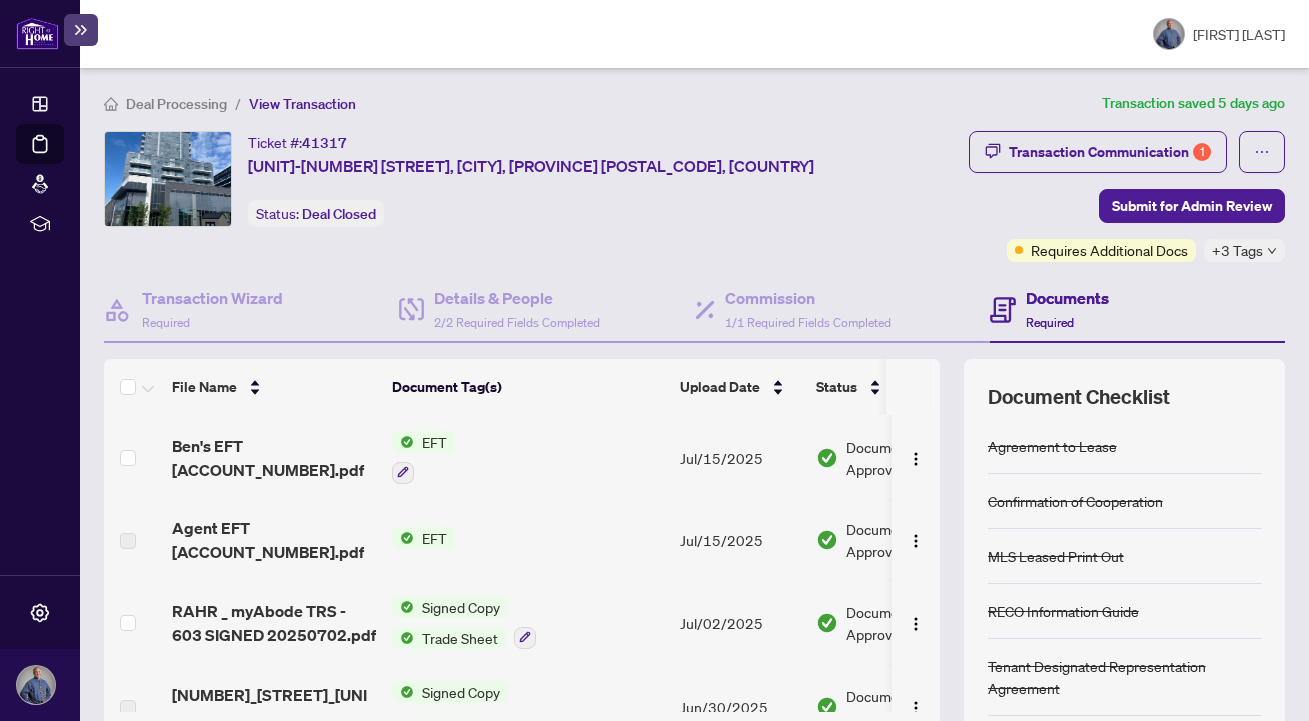 click on "Deal Processing" at bounding box center (176, 104) 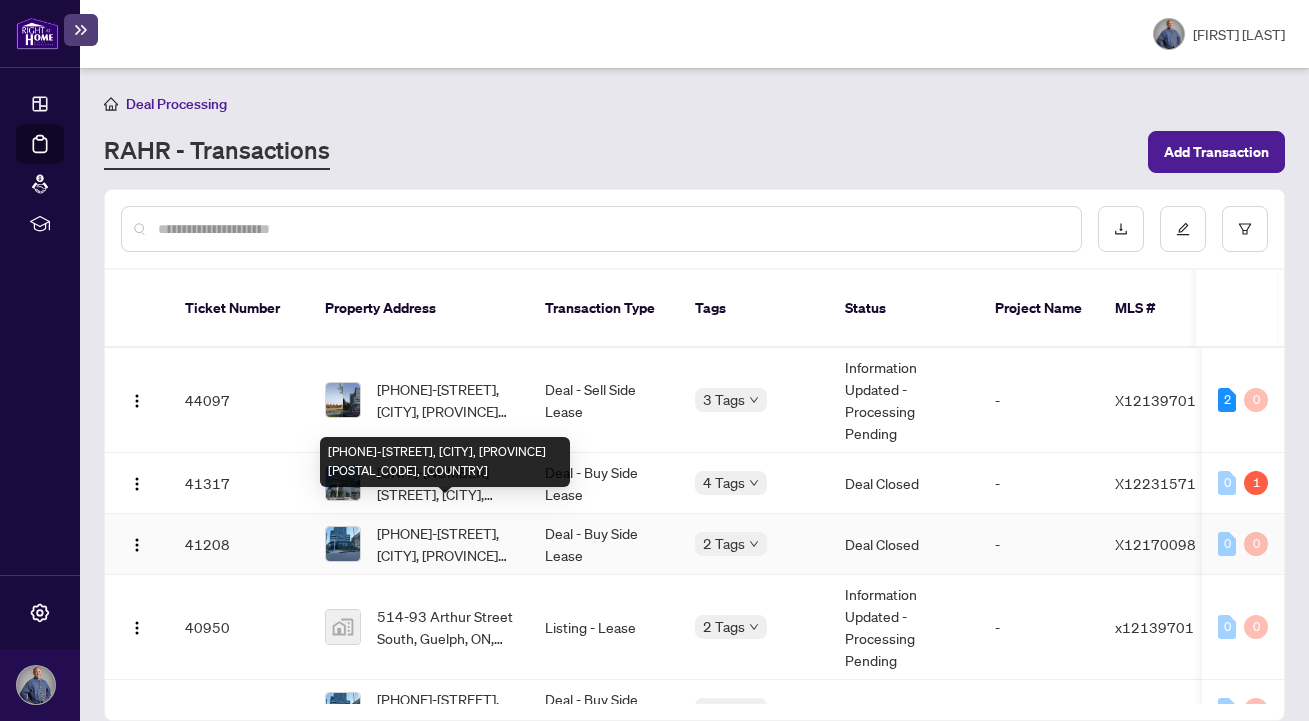 click on "[PHONE]-[STREET], [CITY], [PROVINCE] [POSTAL_CODE], [COUNTRY]" at bounding box center (445, 544) 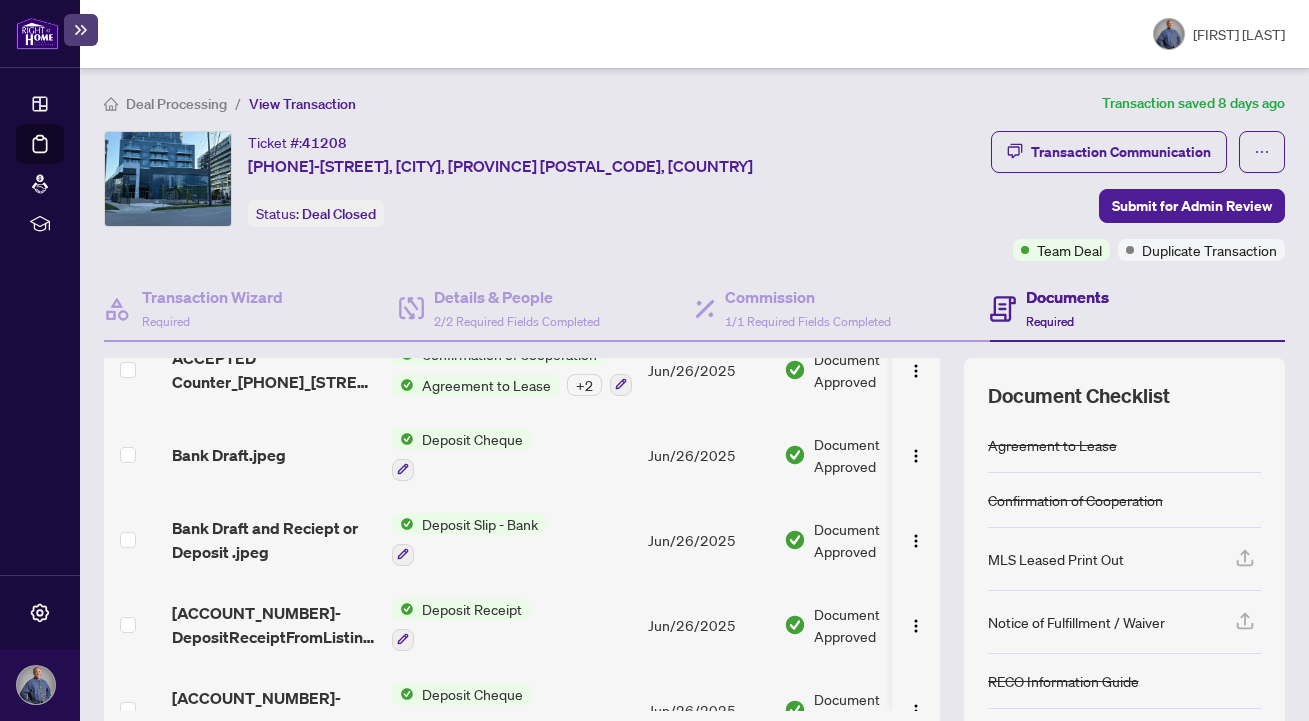 scroll, scrollTop: 213, scrollLeft: 0, axis: vertical 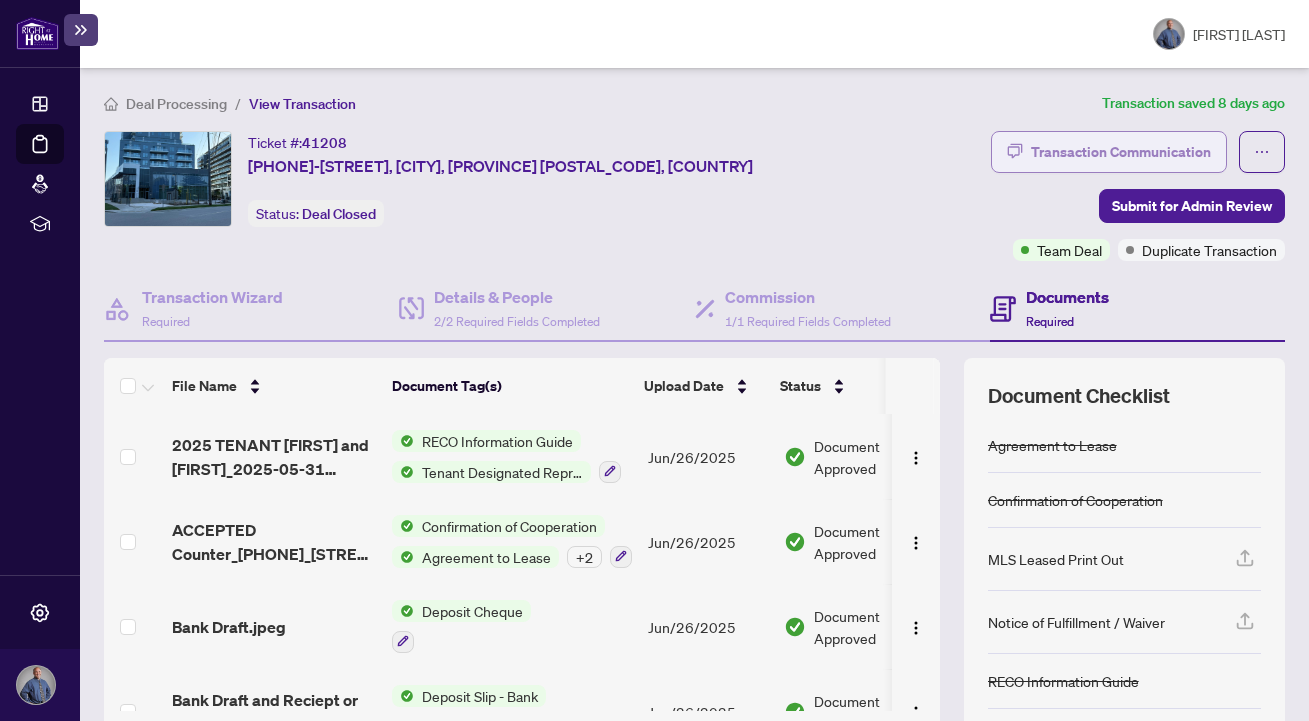 click on "Transaction Communication" at bounding box center [1121, 152] 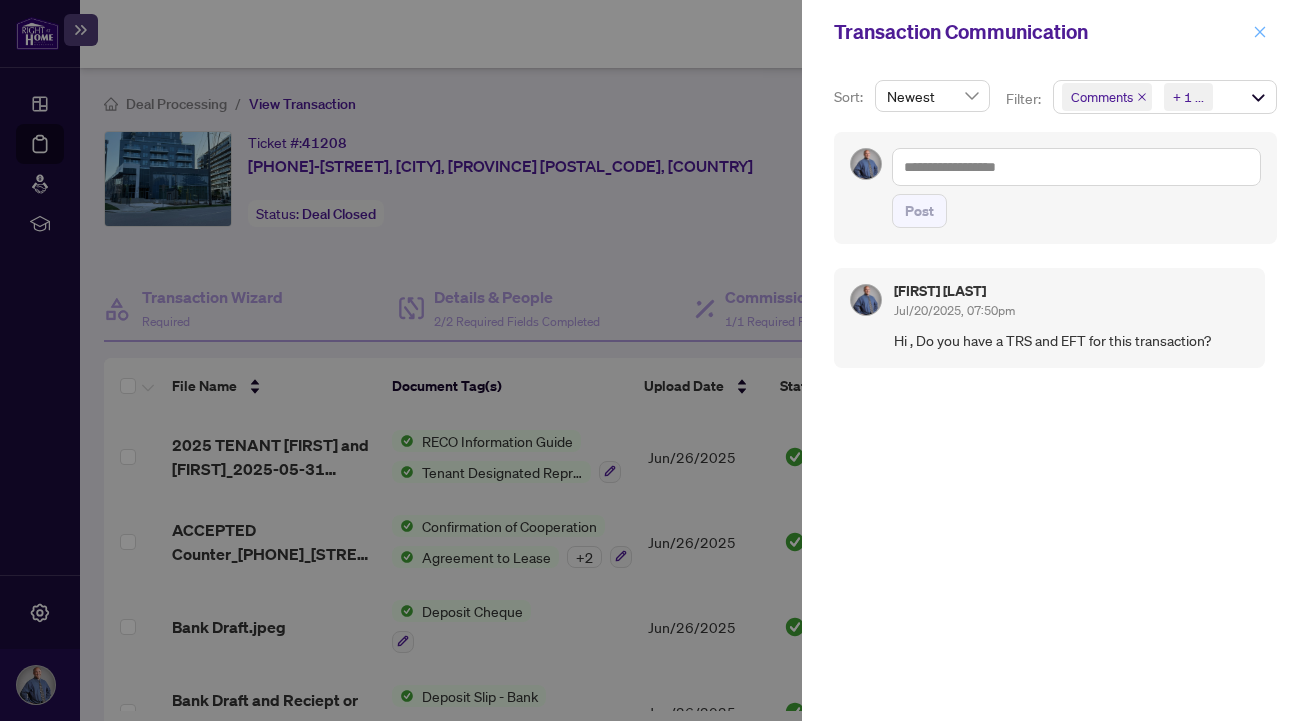 click 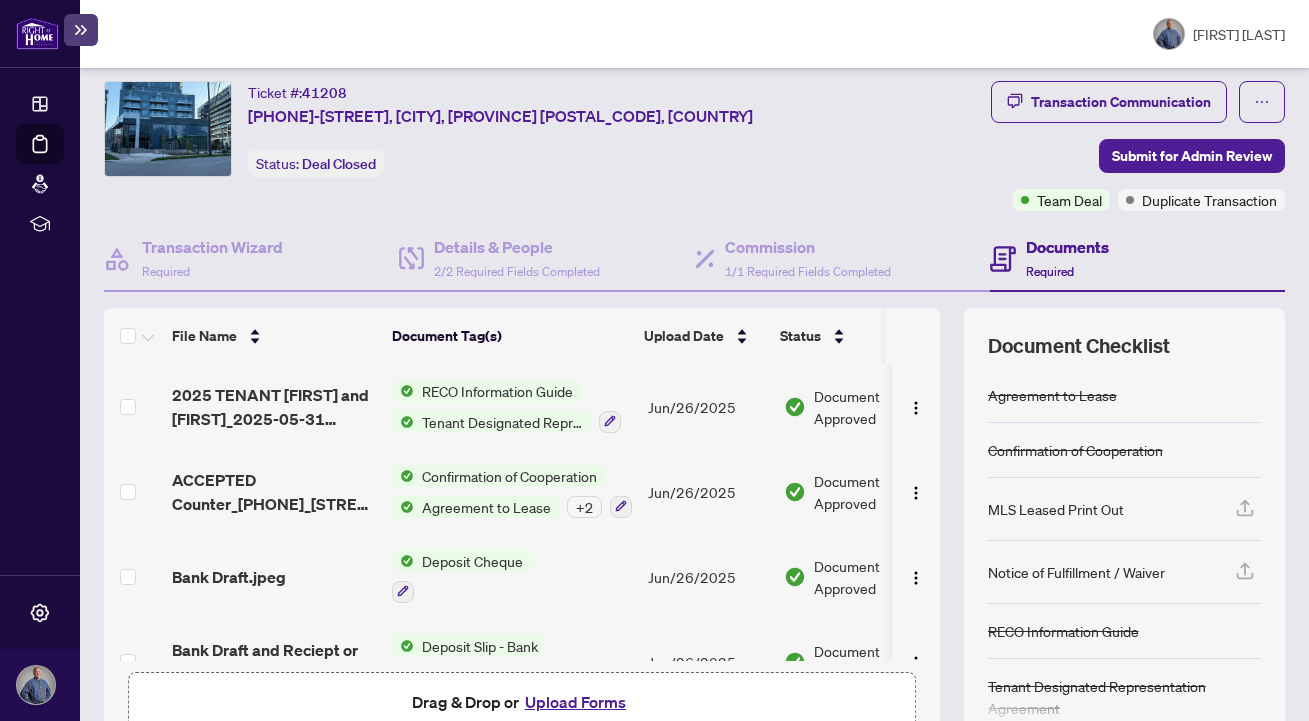 scroll, scrollTop: 0, scrollLeft: 0, axis: both 